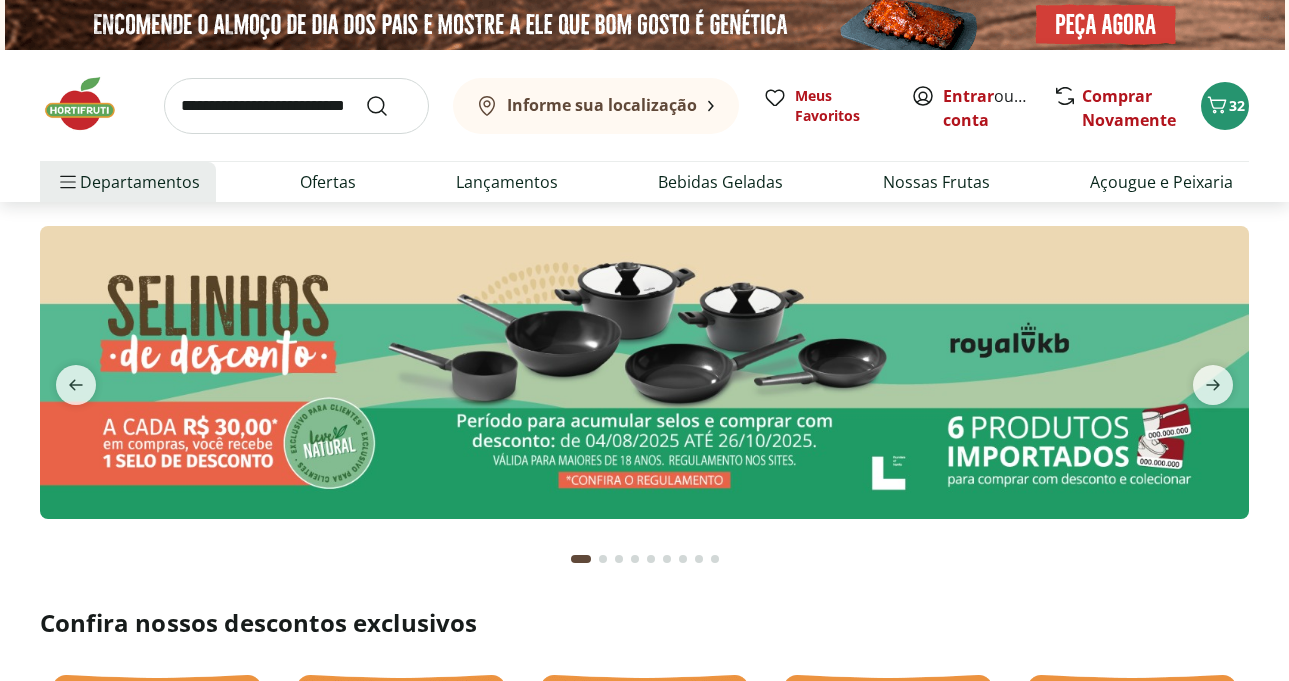 scroll, scrollTop: 0, scrollLeft: 0, axis: both 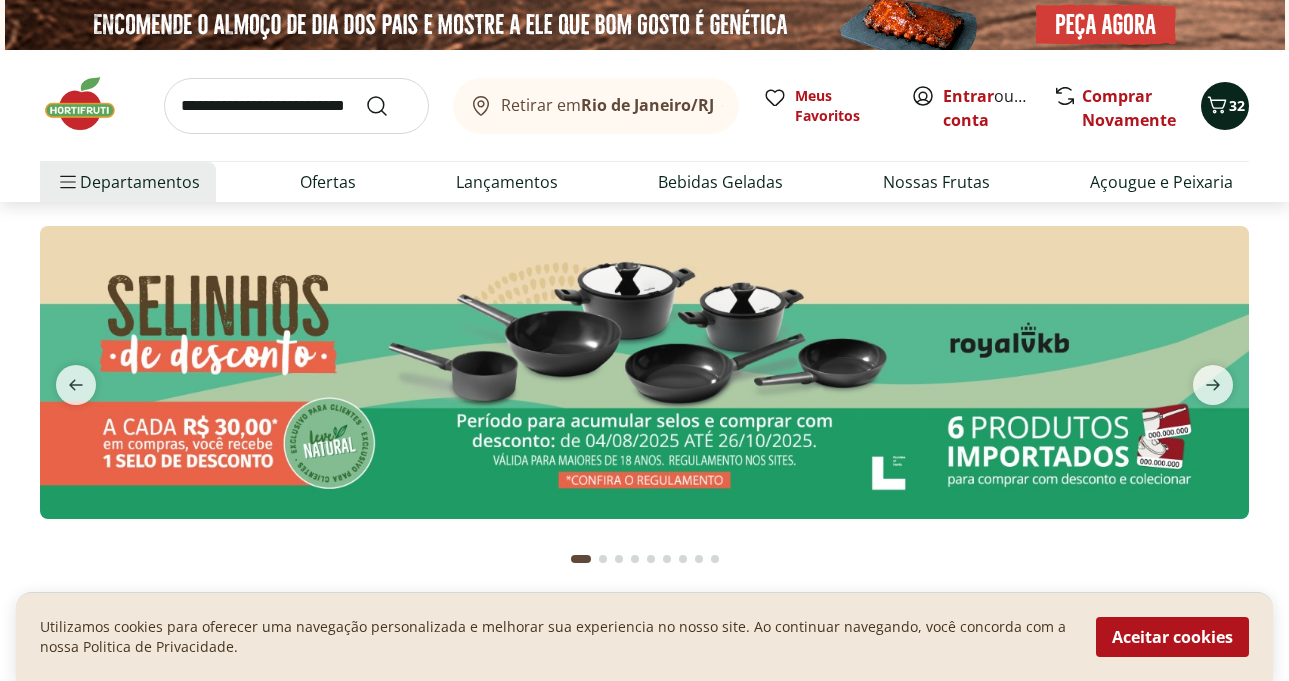 click 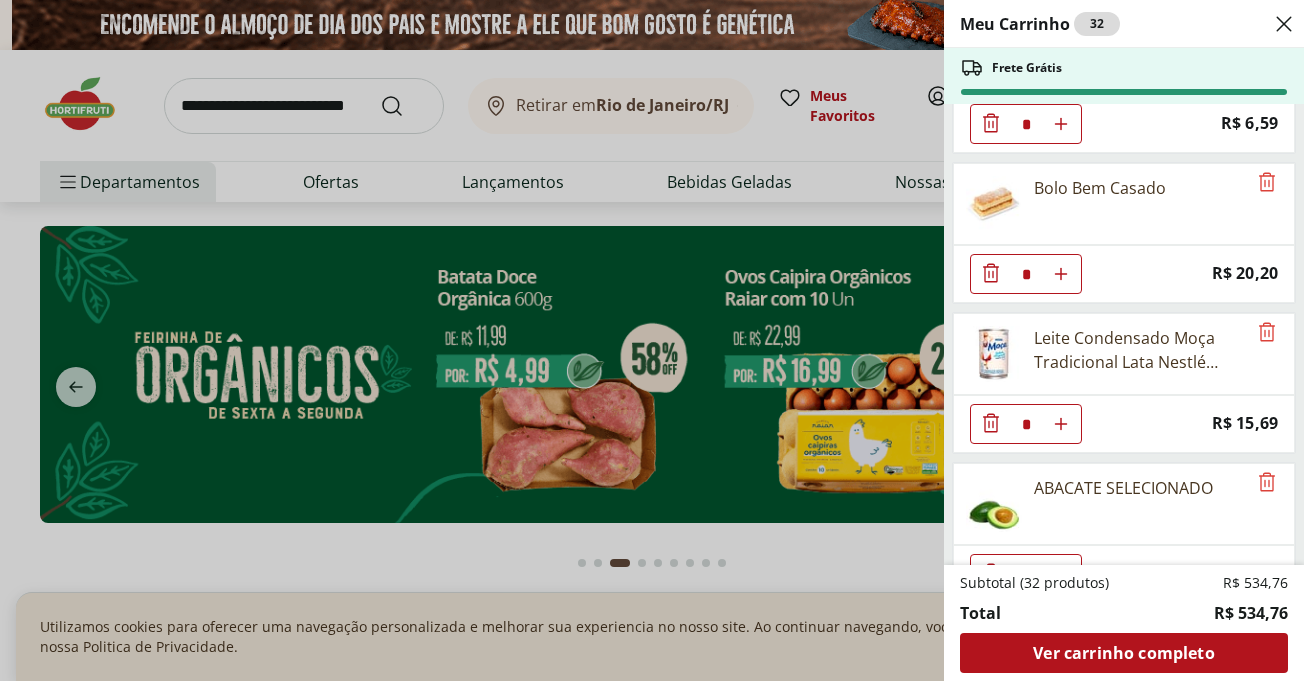 scroll, scrollTop: 3297, scrollLeft: 0, axis: vertical 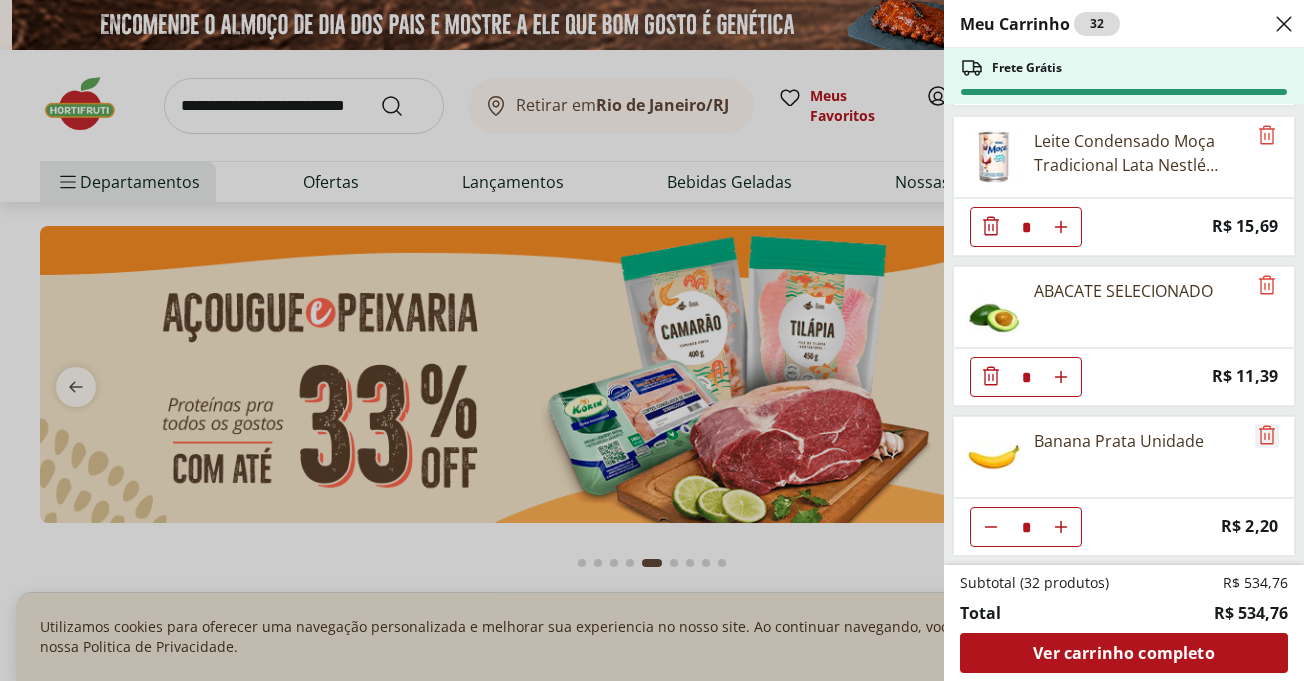 click 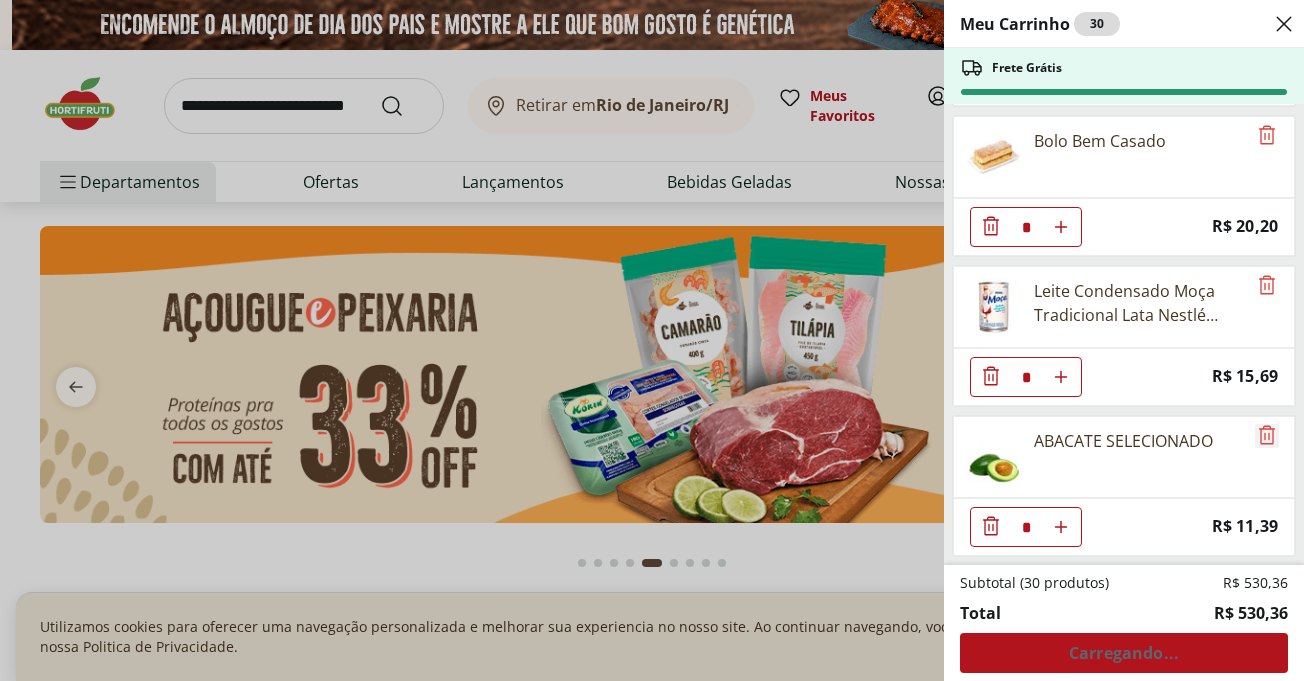 scroll, scrollTop: 3147, scrollLeft: 0, axis: vertical 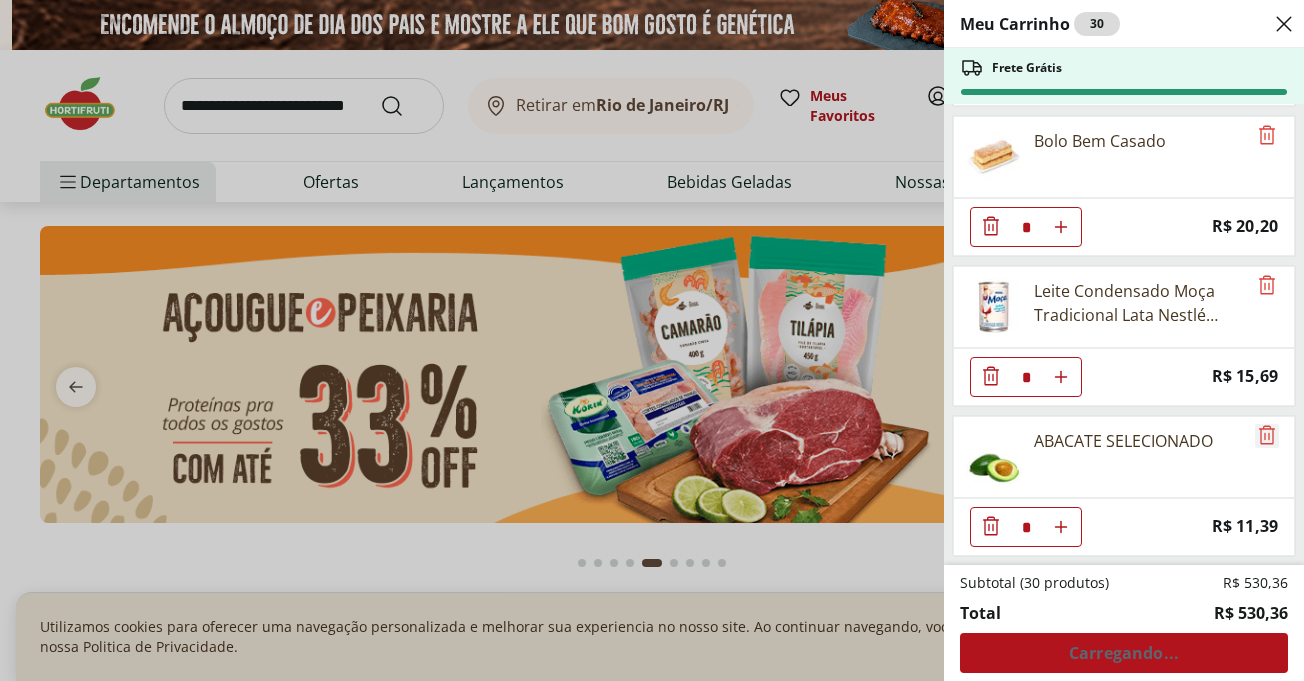 click 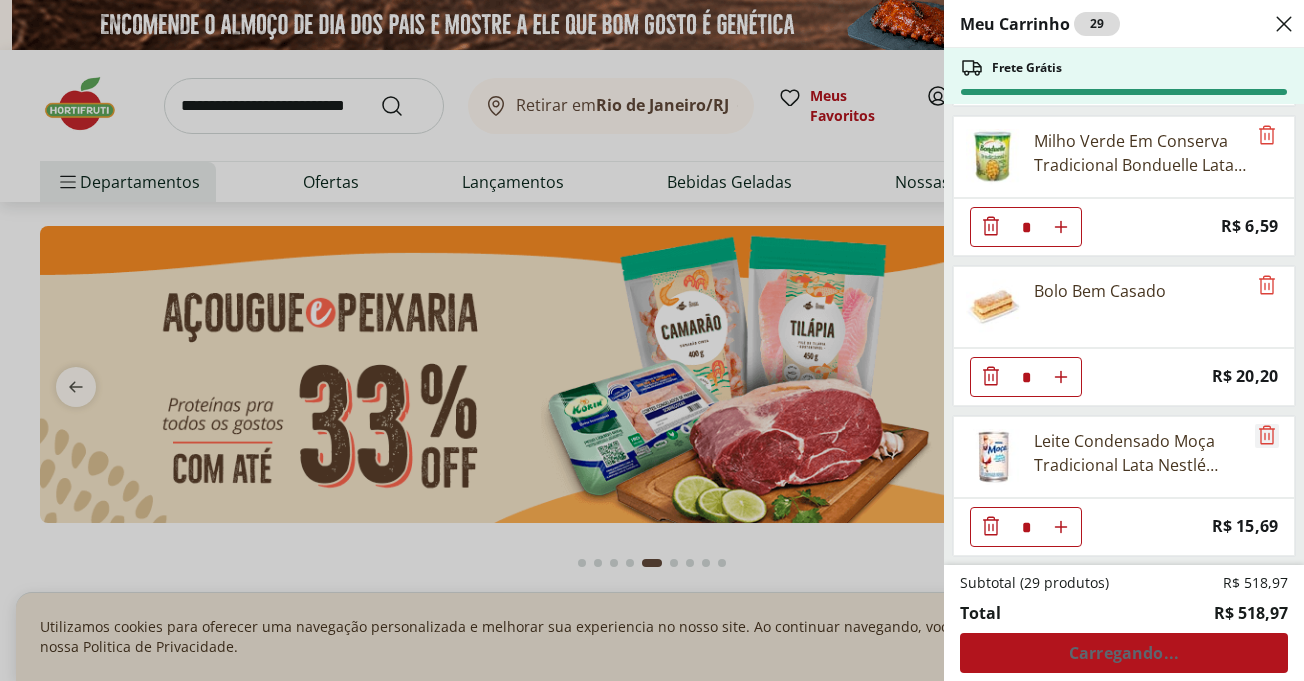 click 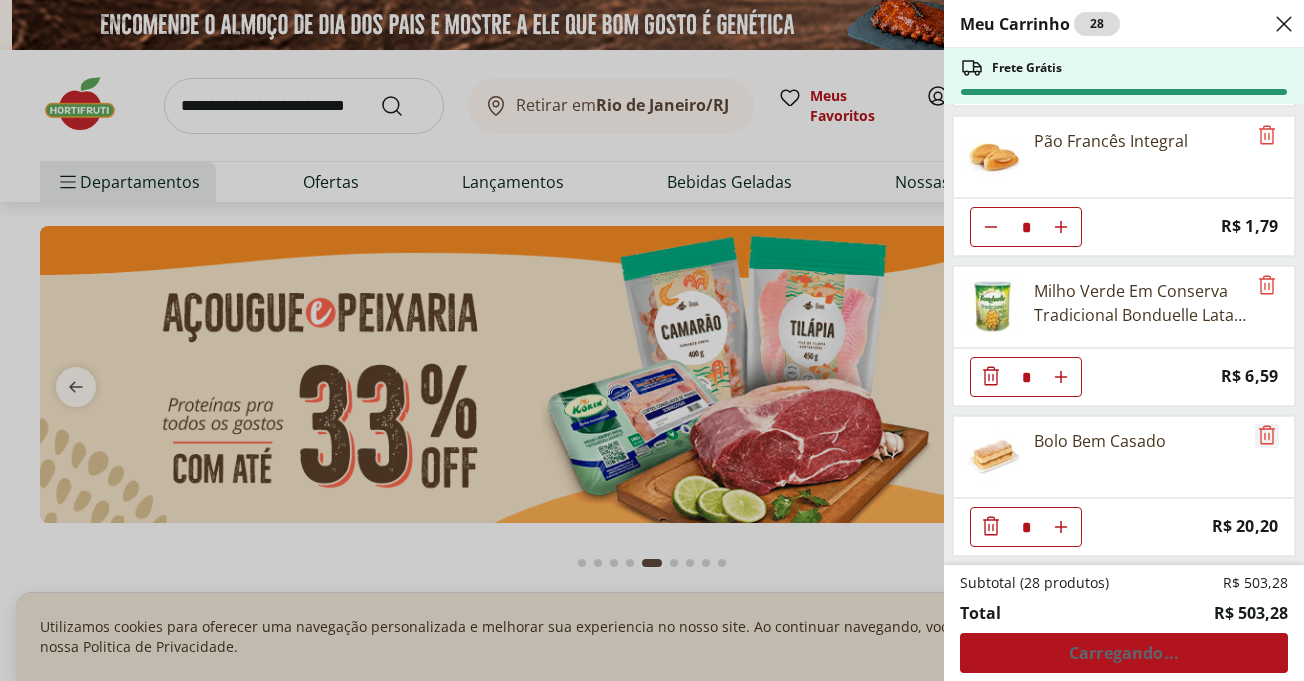 click 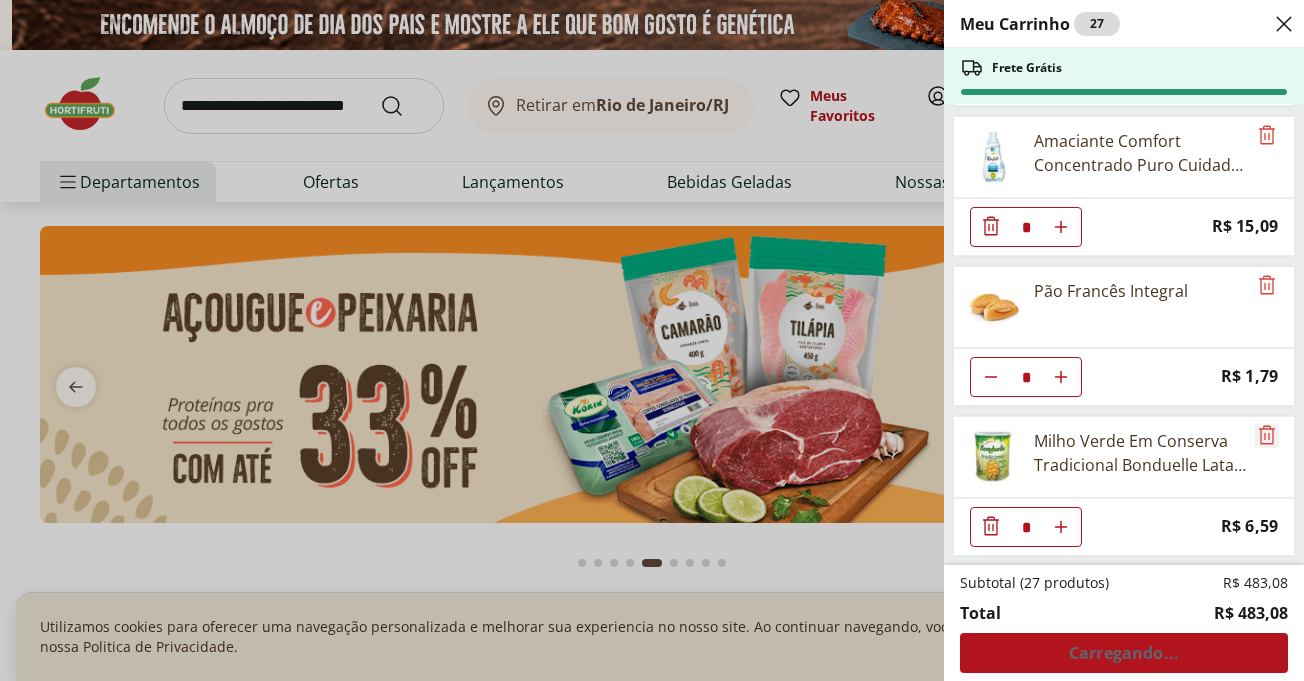 click 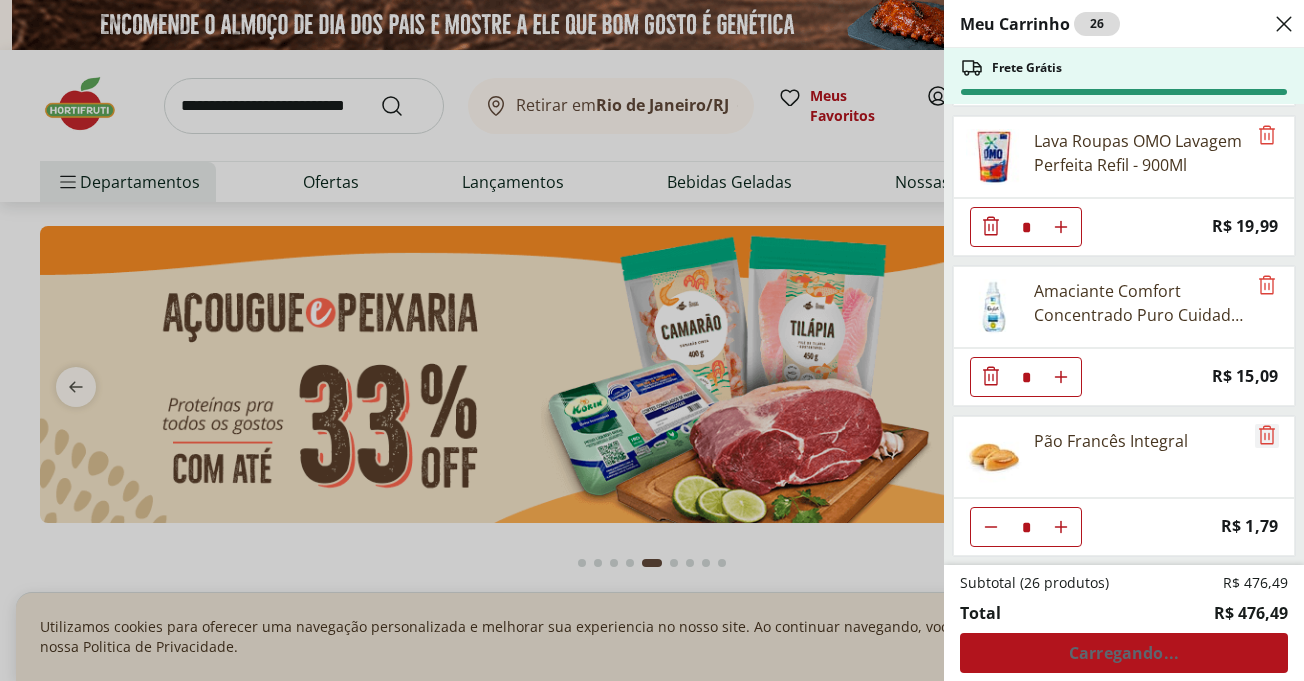 click 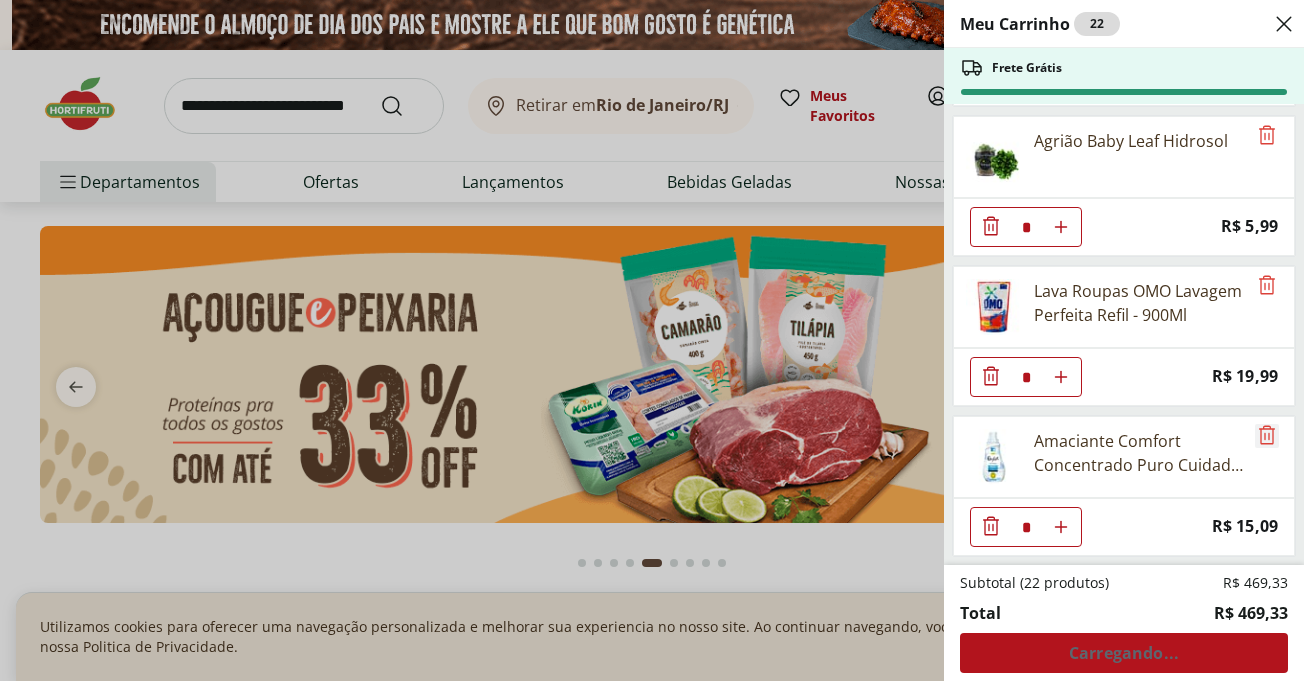 click 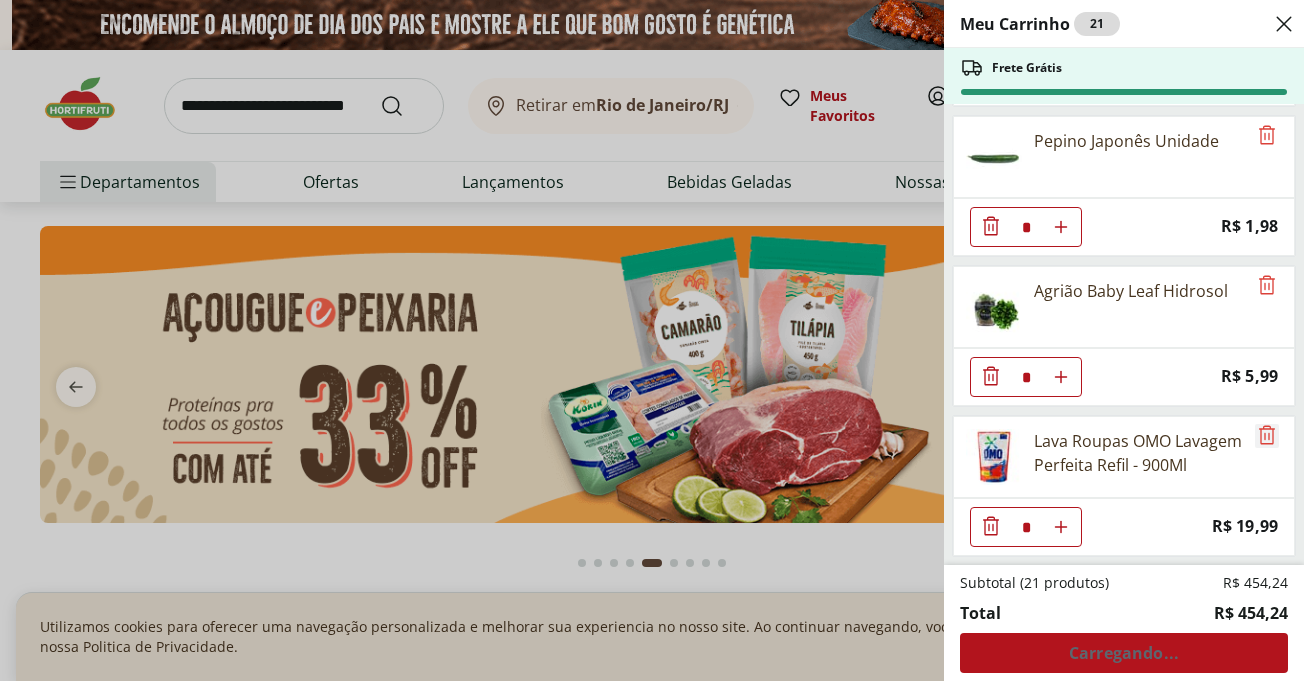 click 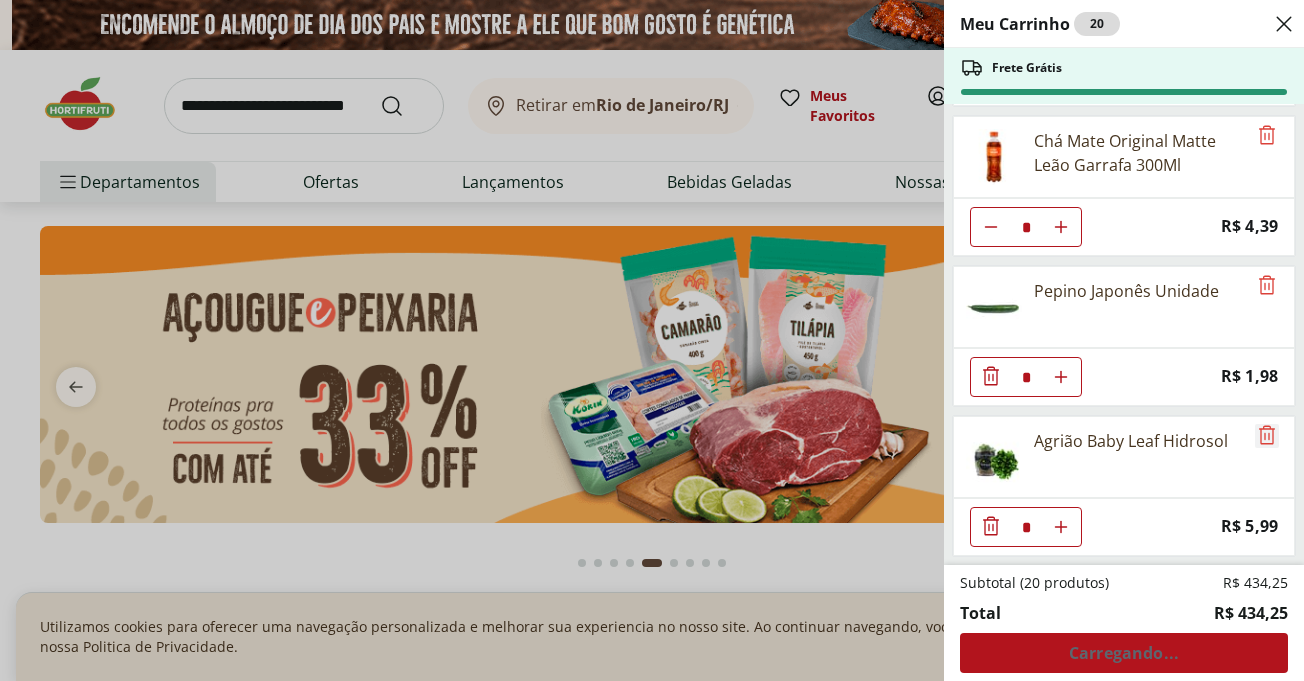 click 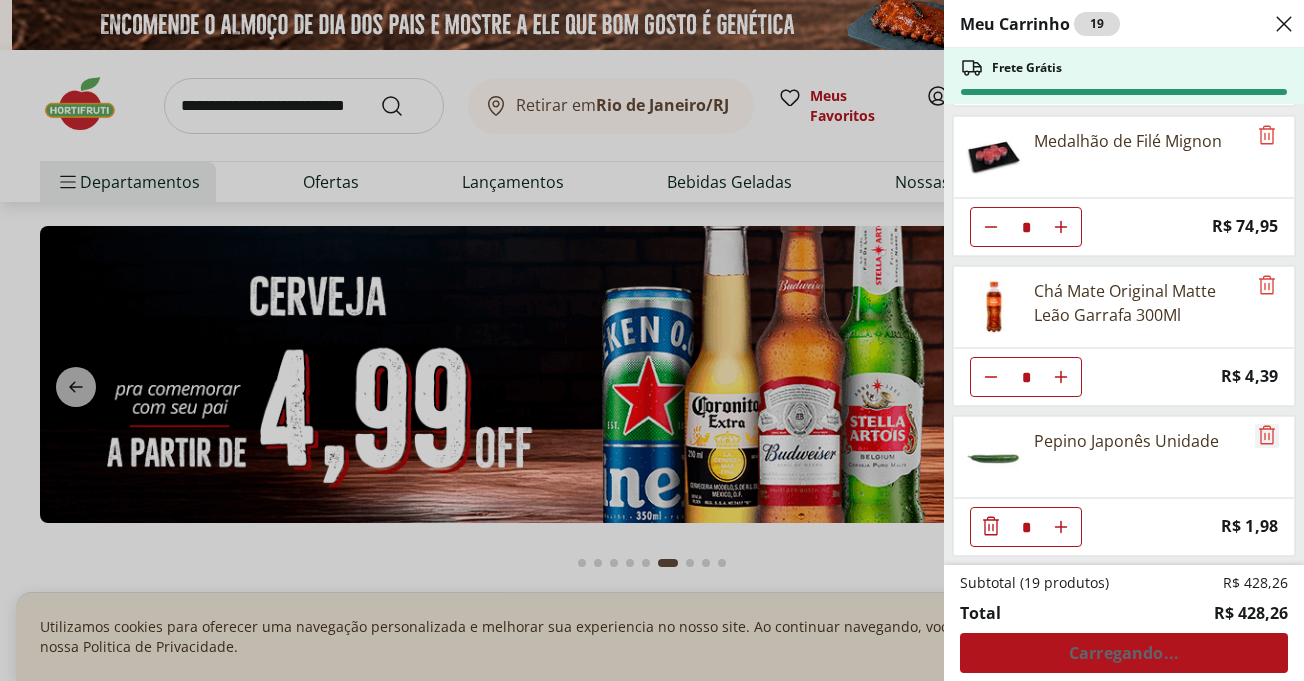 click 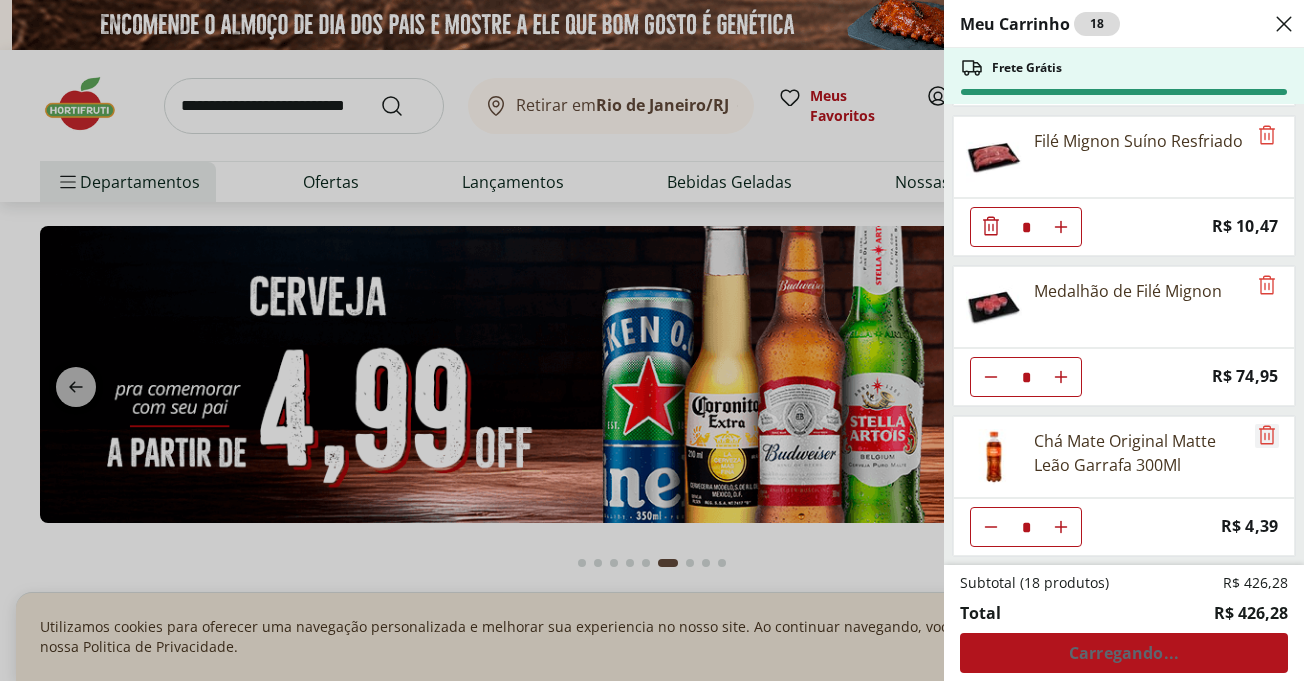 click 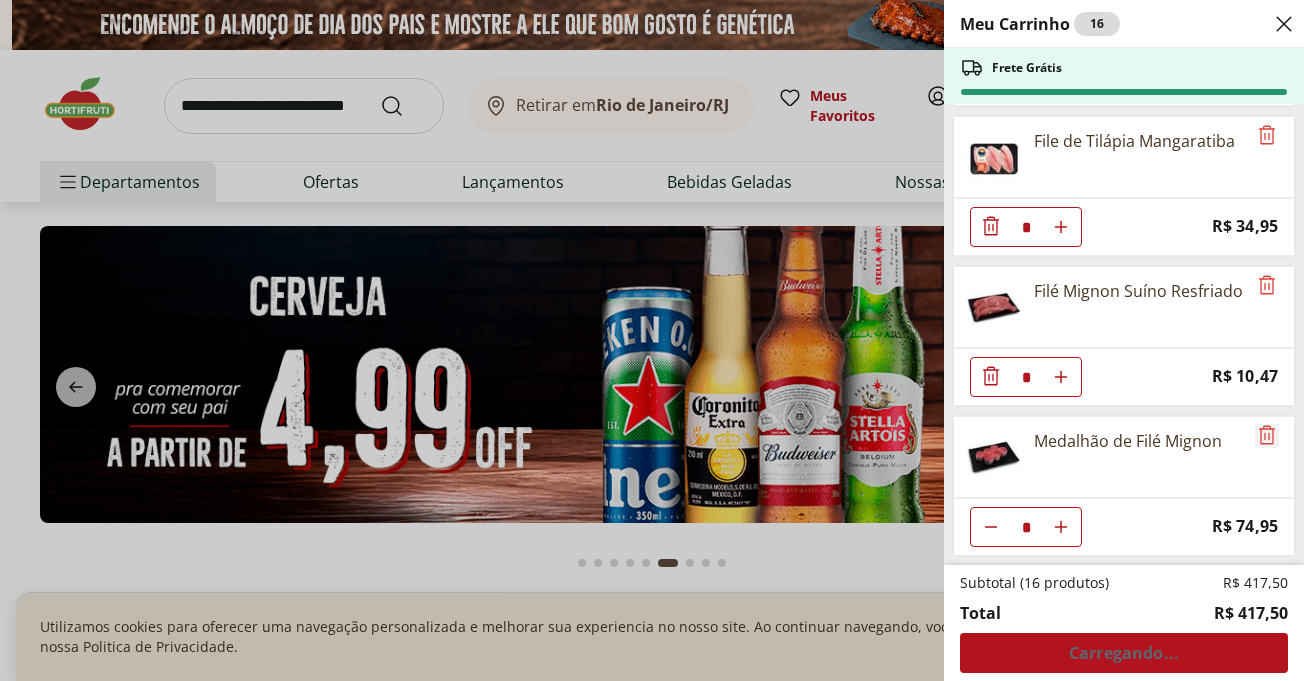 click 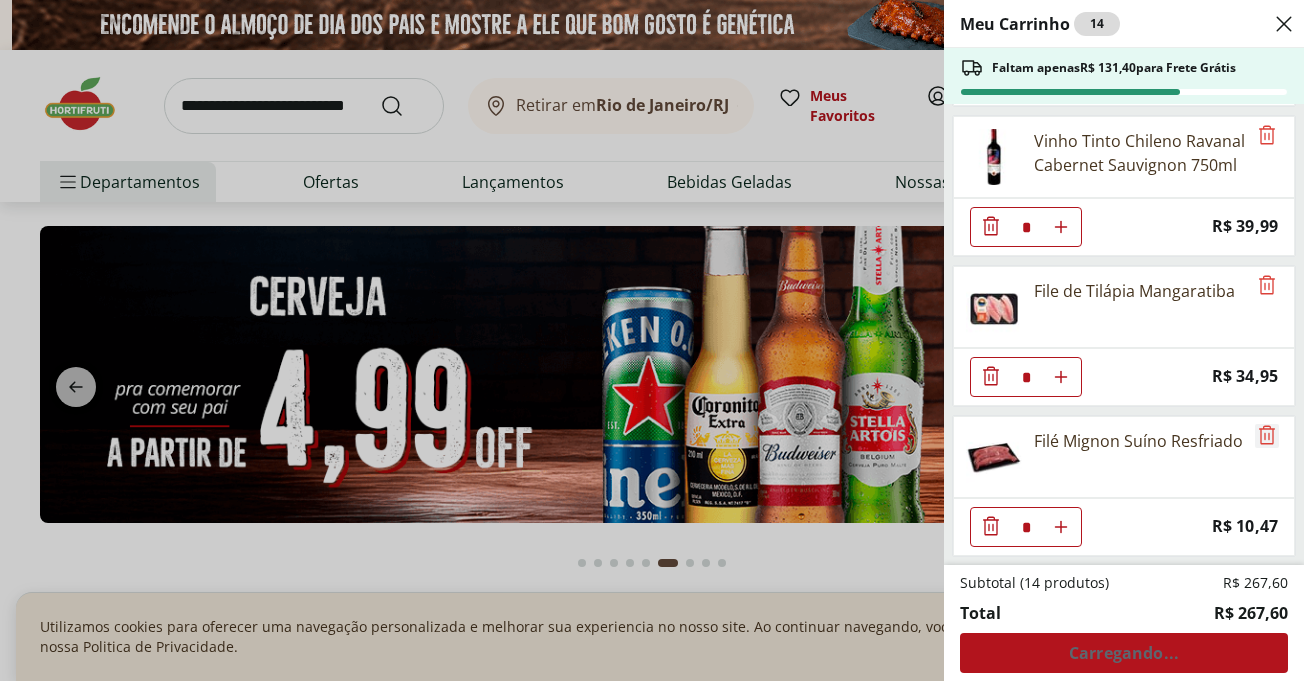 click 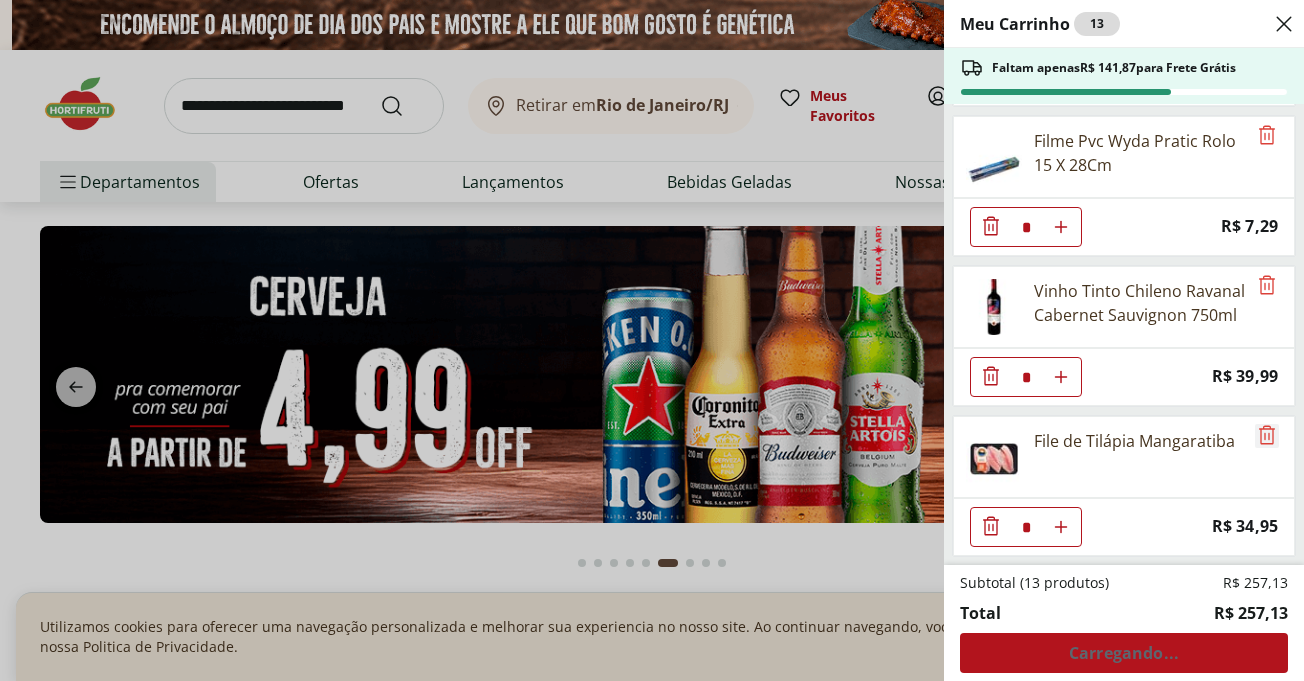 click 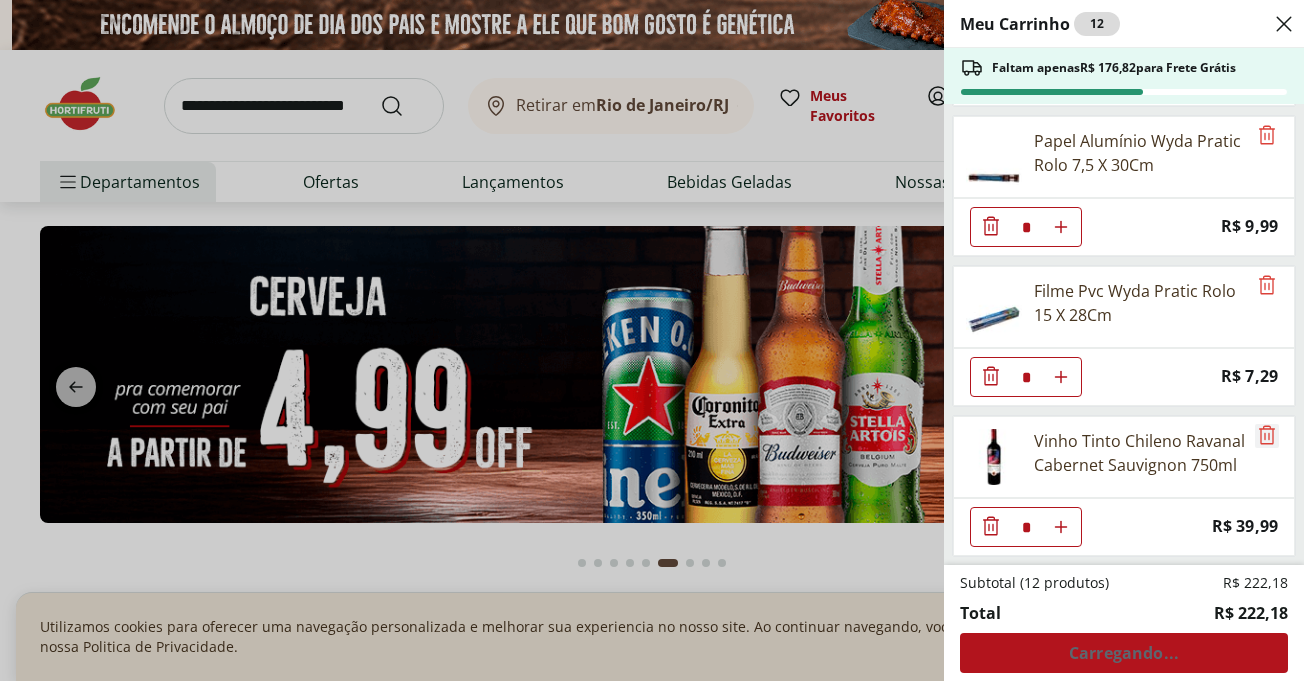 click 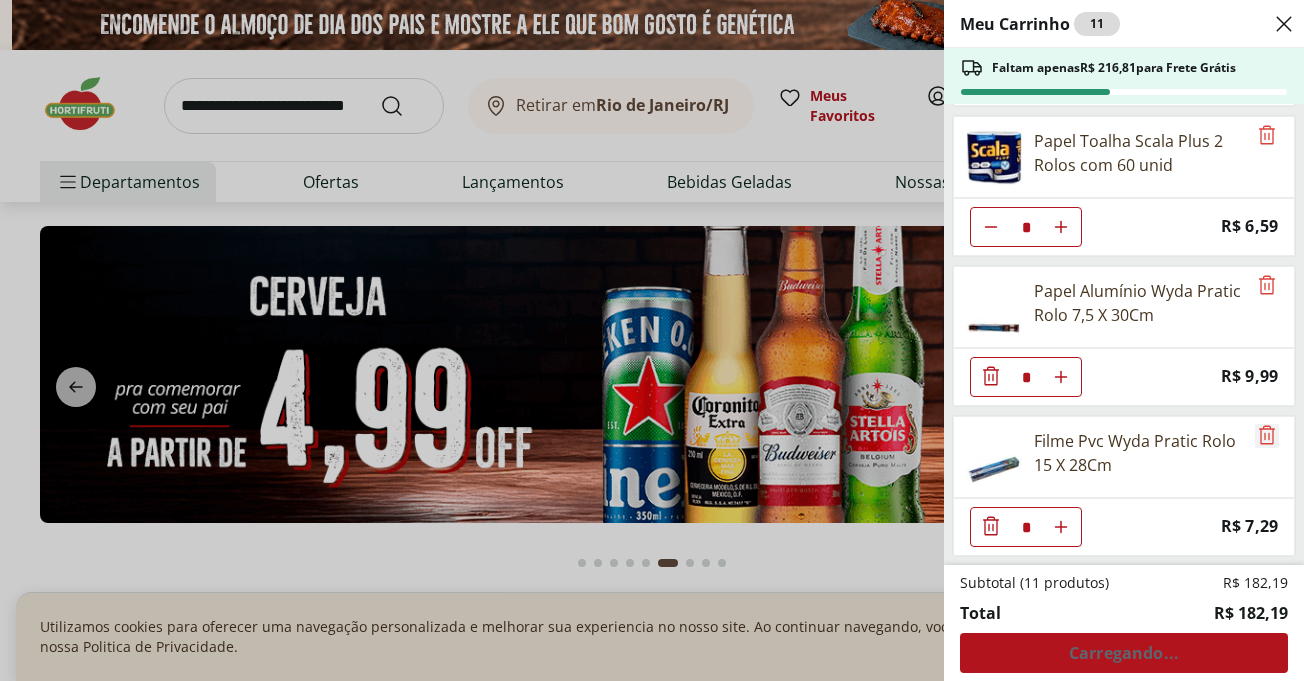 click 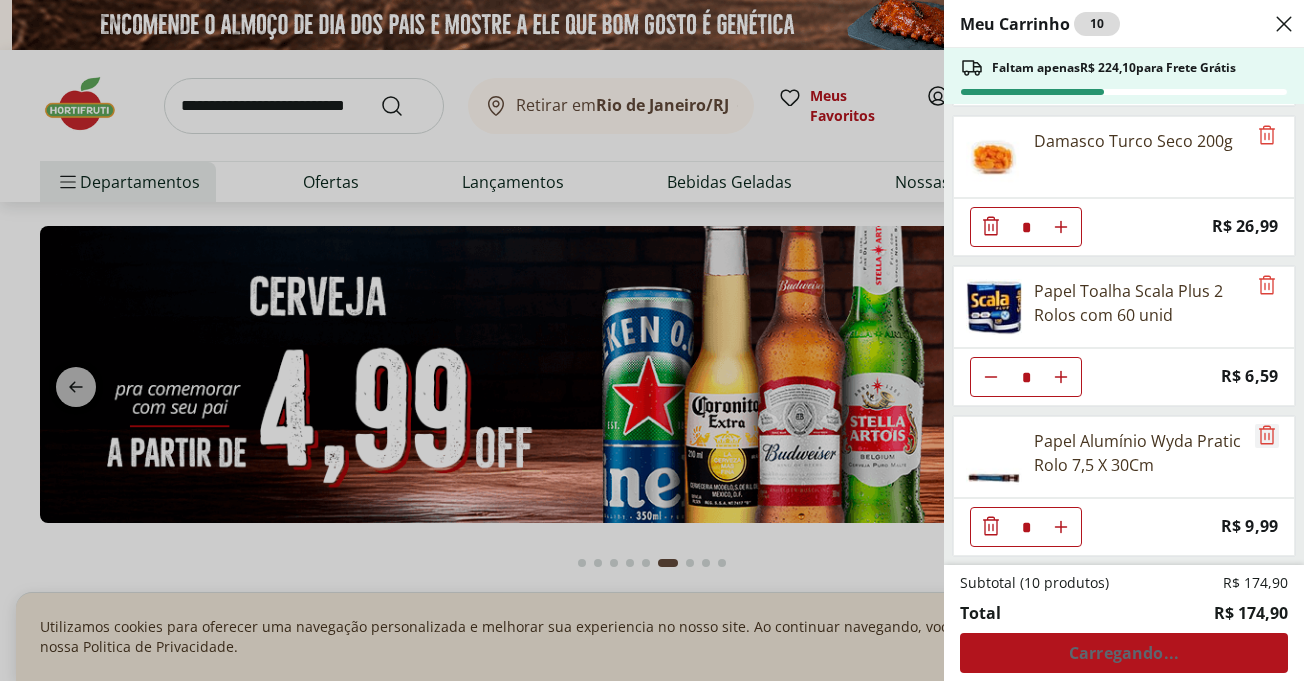 click 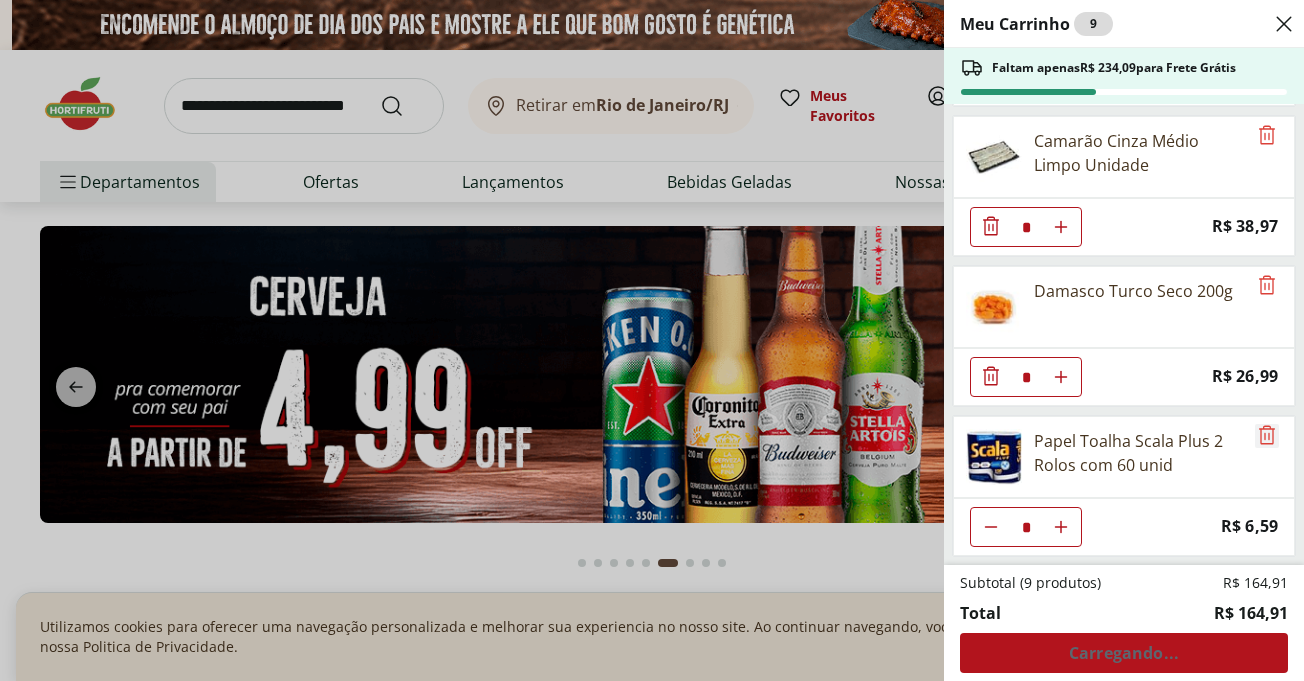 click 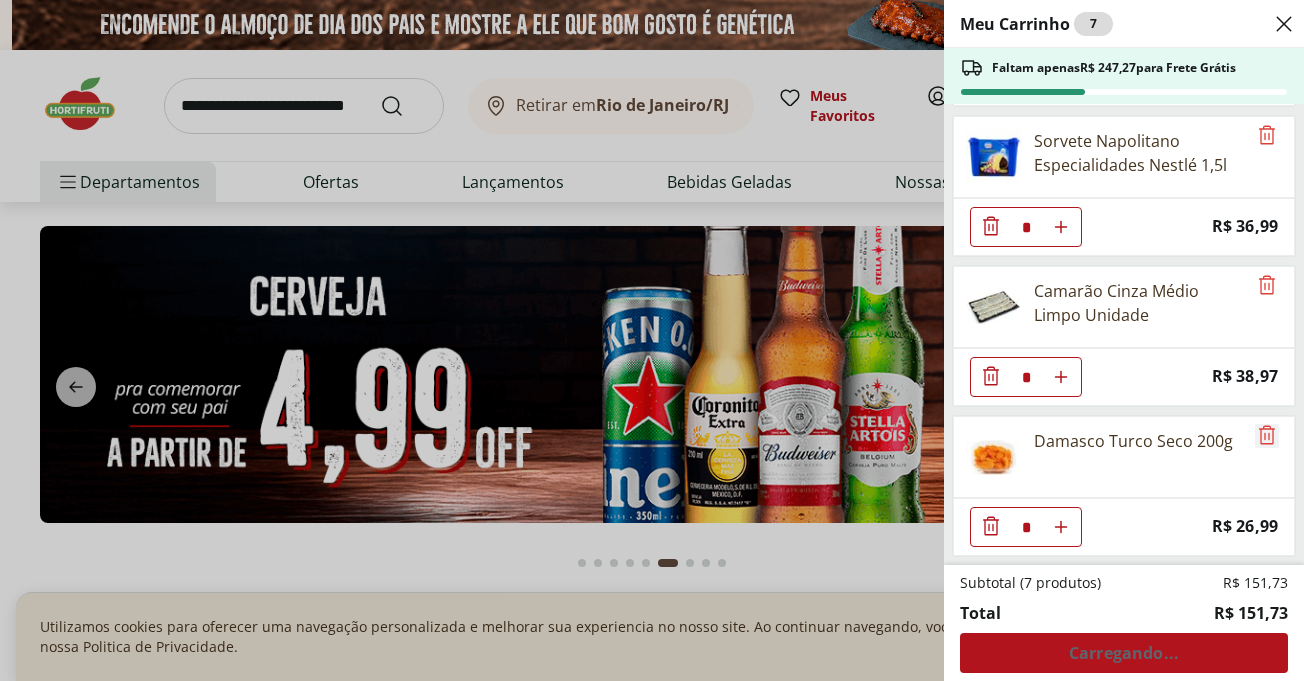 click 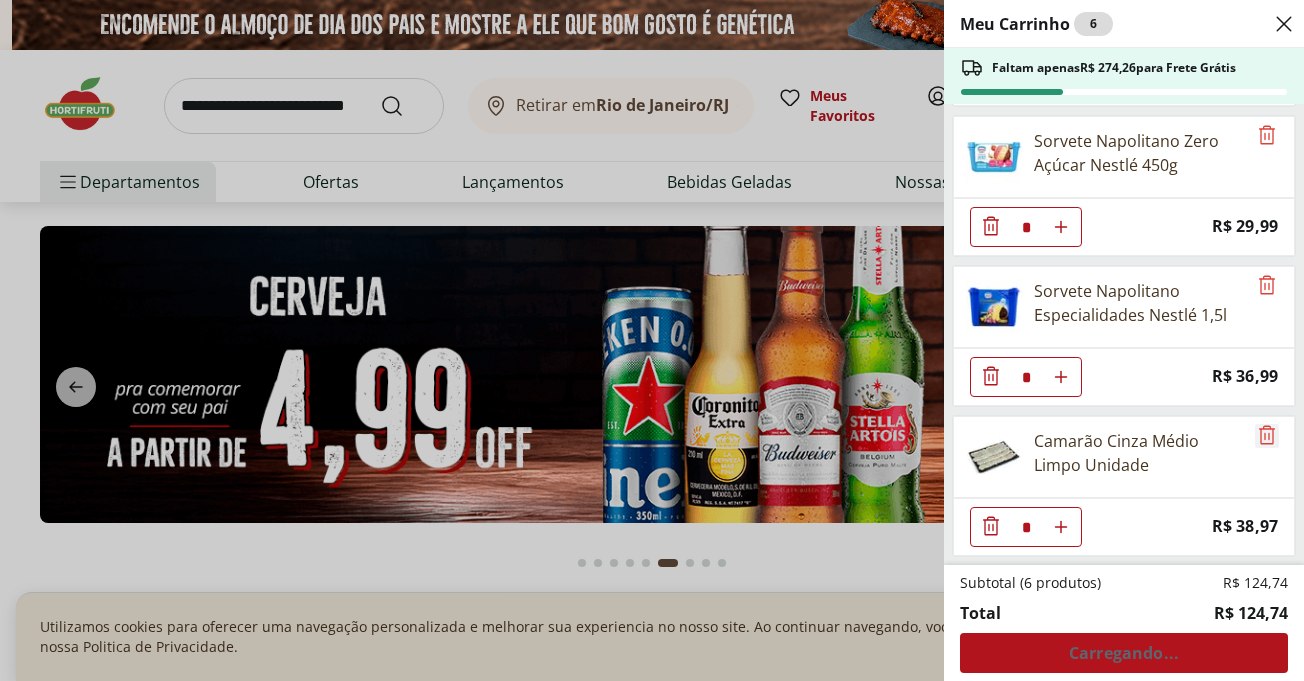 click 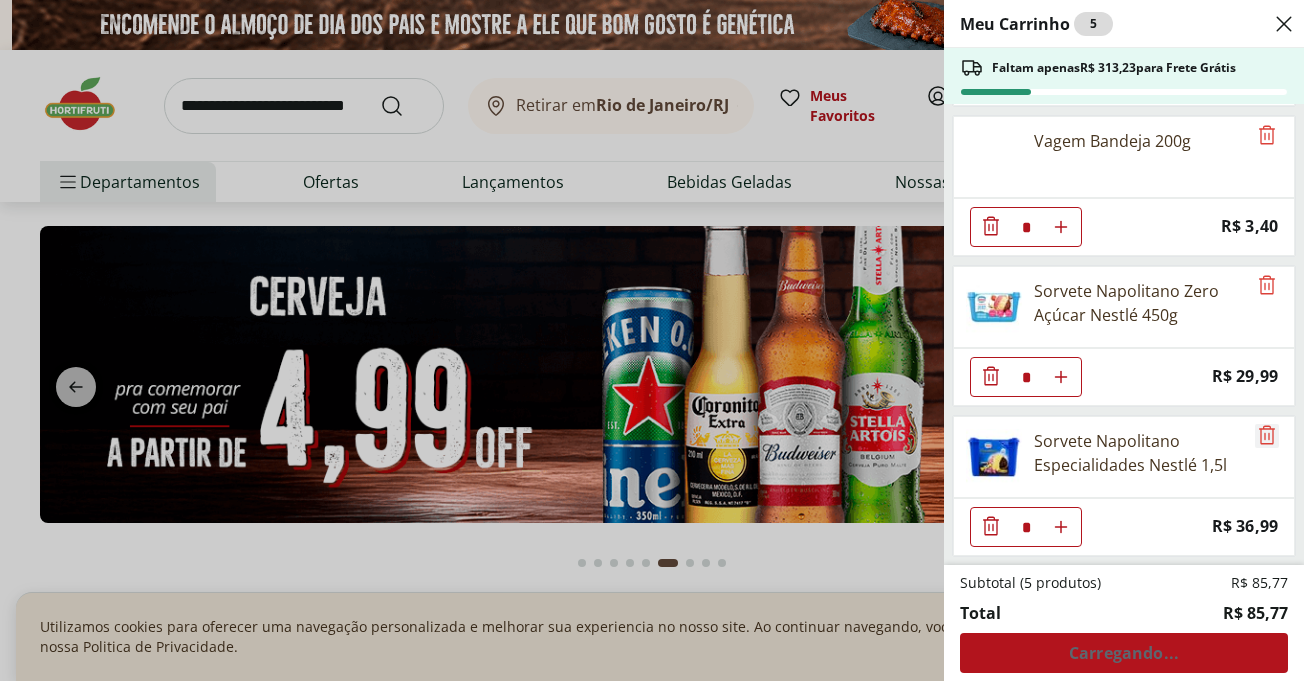 click 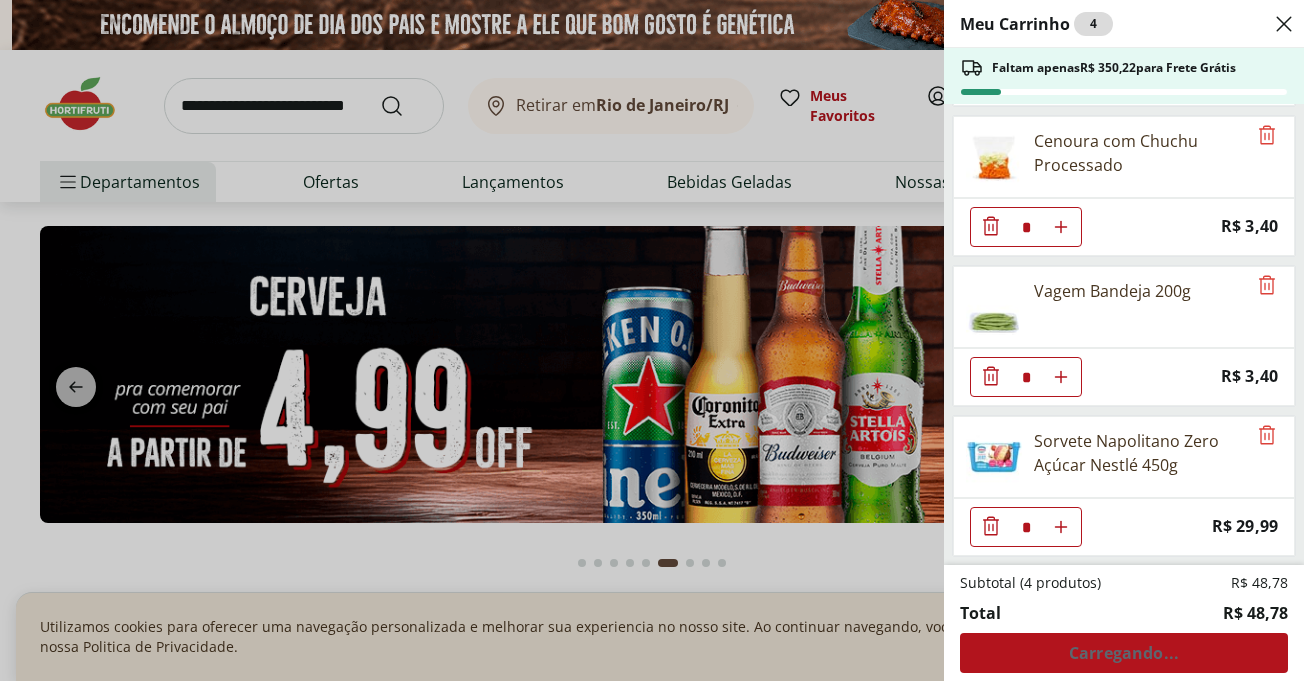 scroll, scrollTop: 147, scrollLeft: 0, axis: vertical 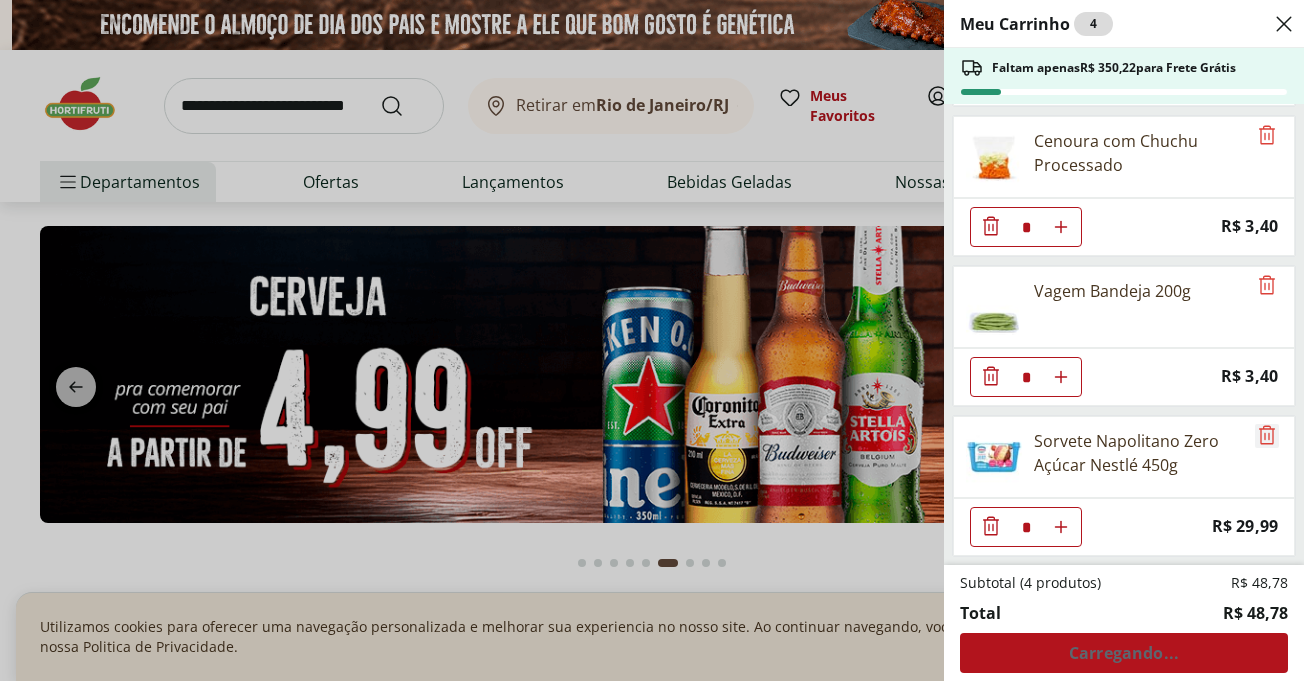 click 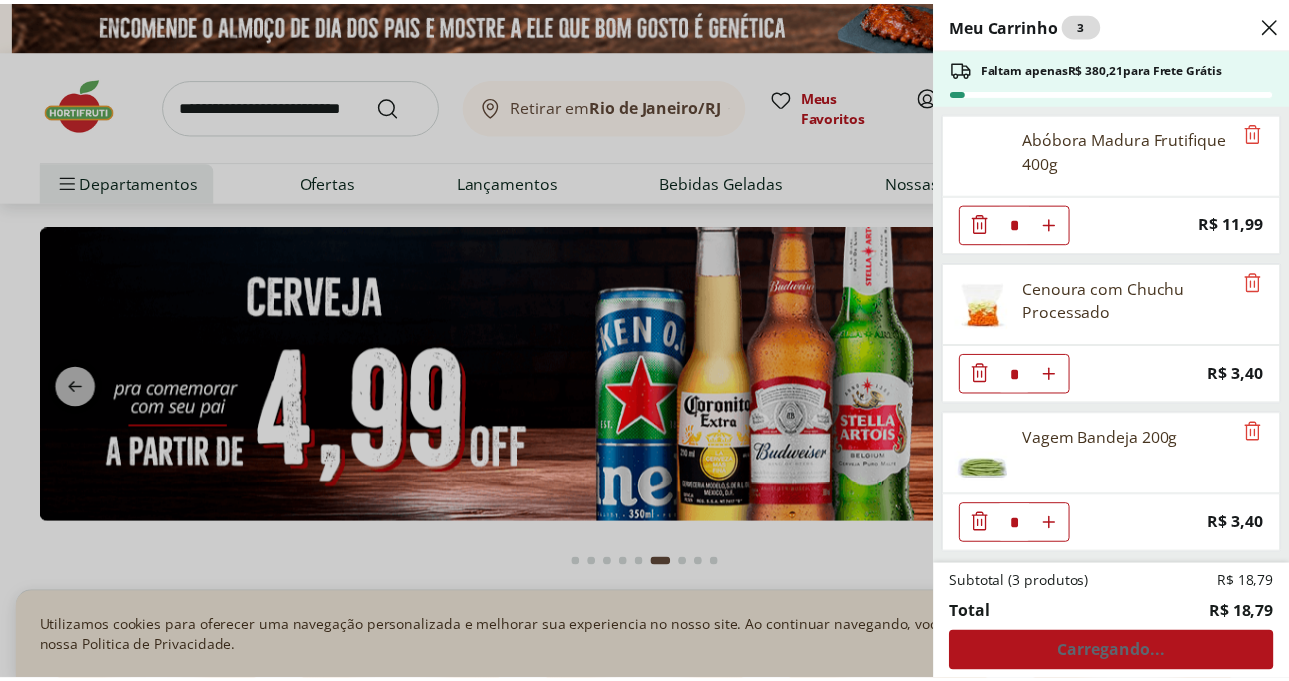 scroll, scrollTop: 0, scrollLeft: 0, axis: both 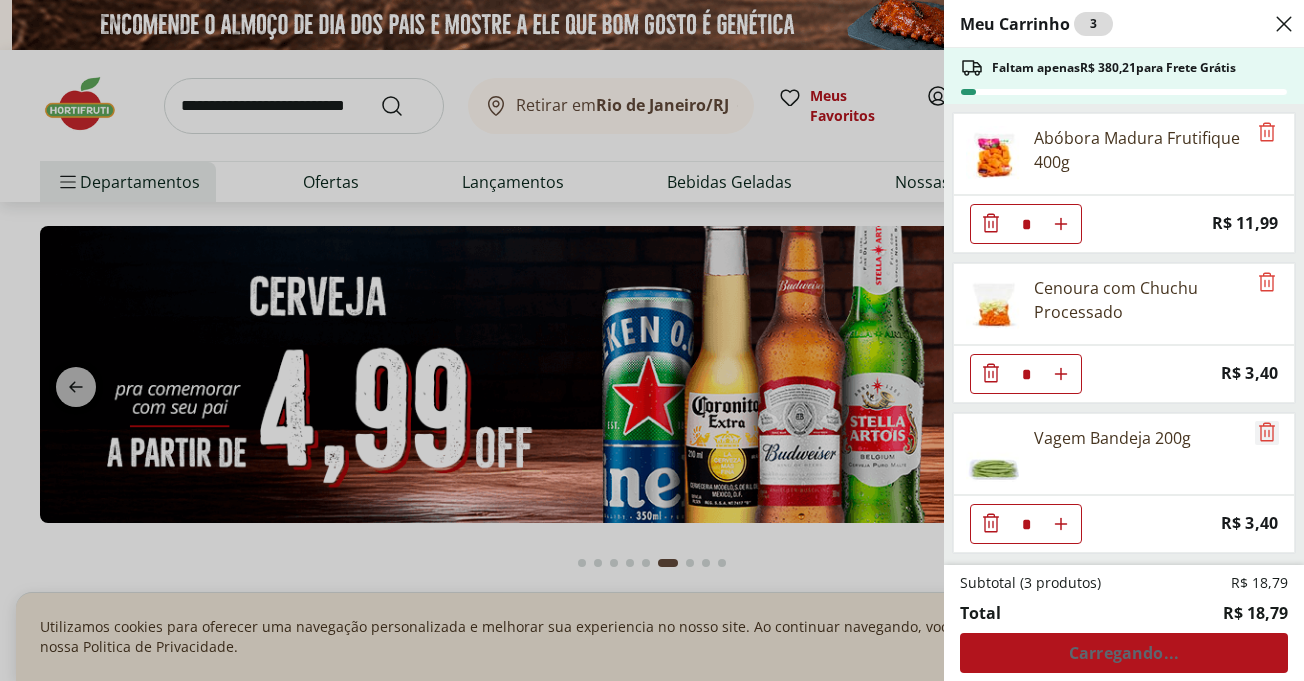 click at bounding box center (1267, 433) 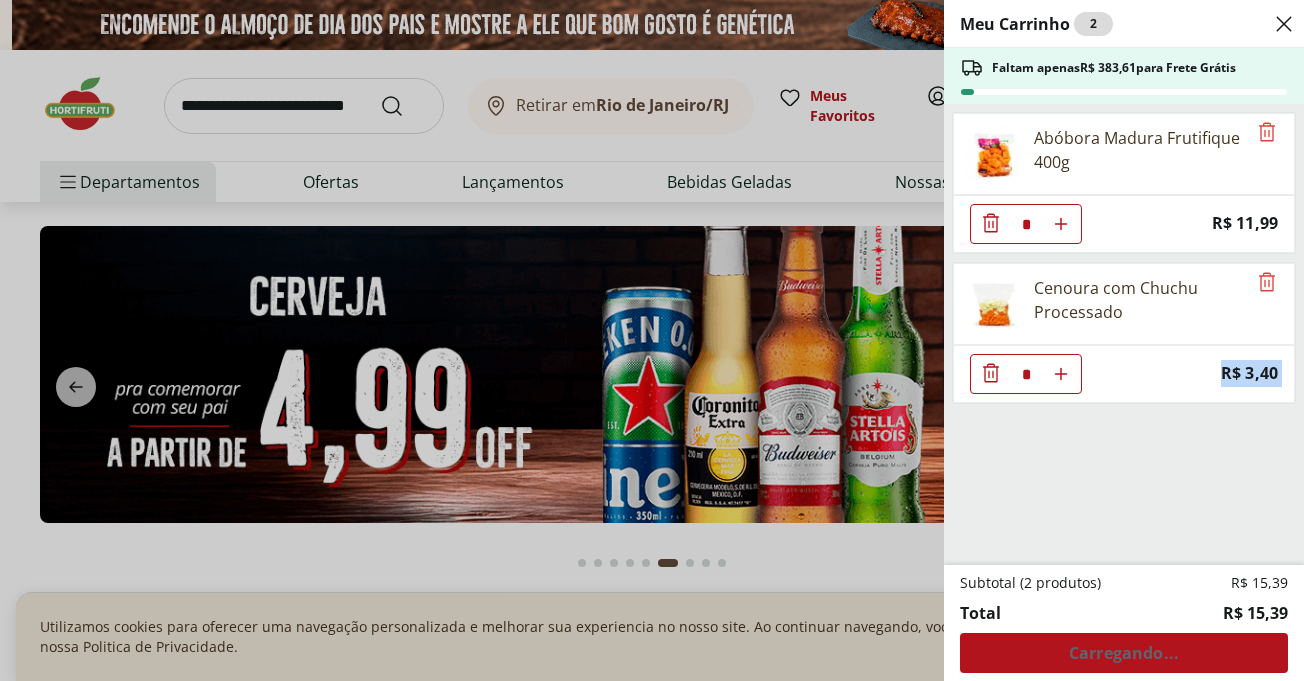 click on "Abóbora Madura Frutifique 400g * Price: R$ 11,99 Cenoura com Chuchu Processado * Price: R$ 3,40" at bounding box center (1122, 334) 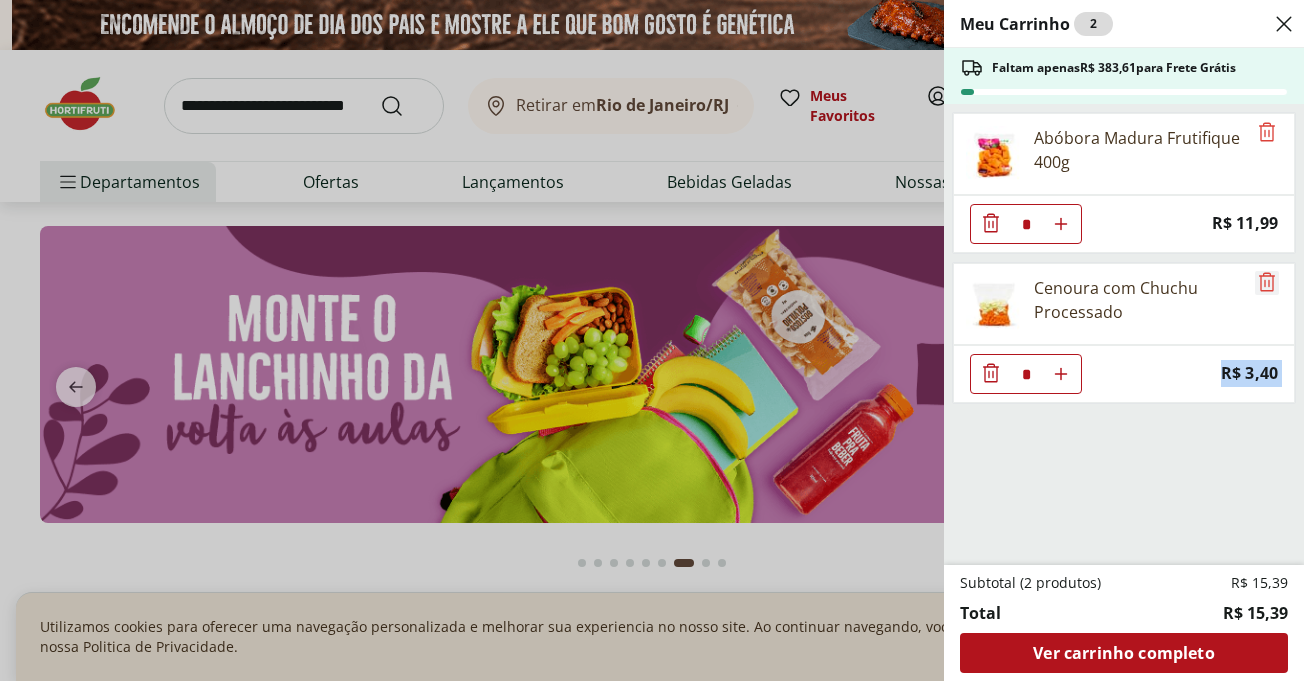 click 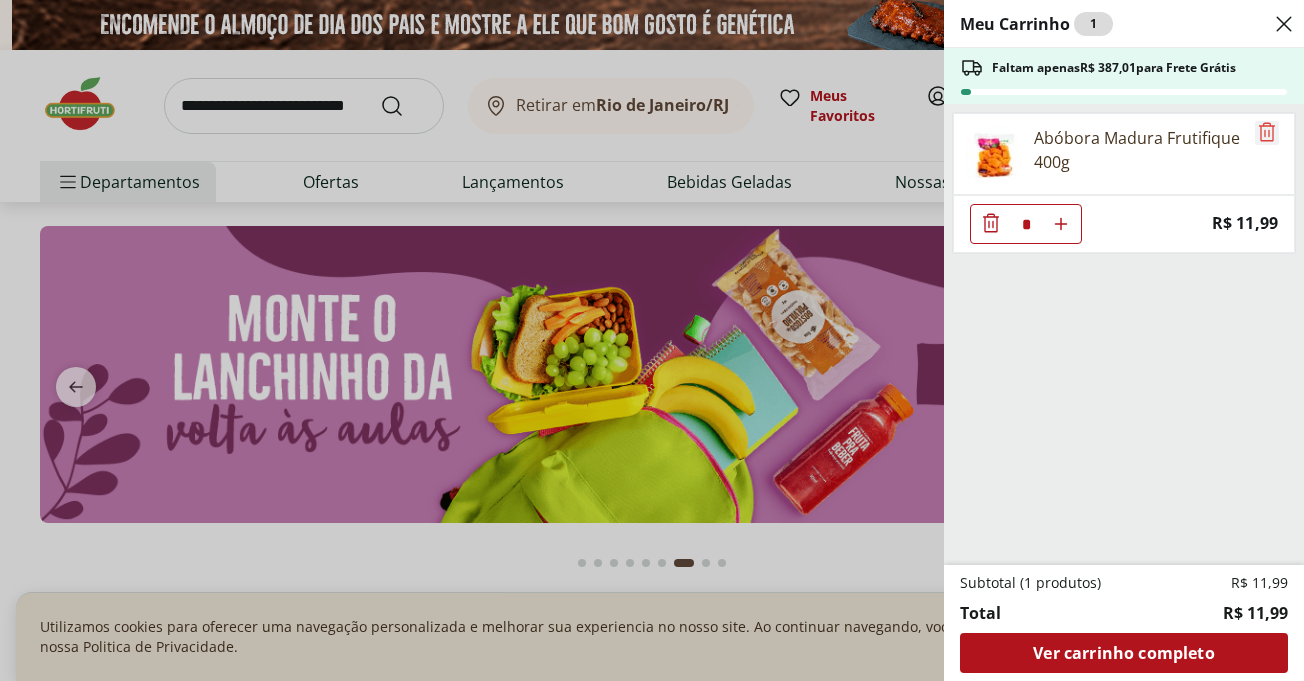 click 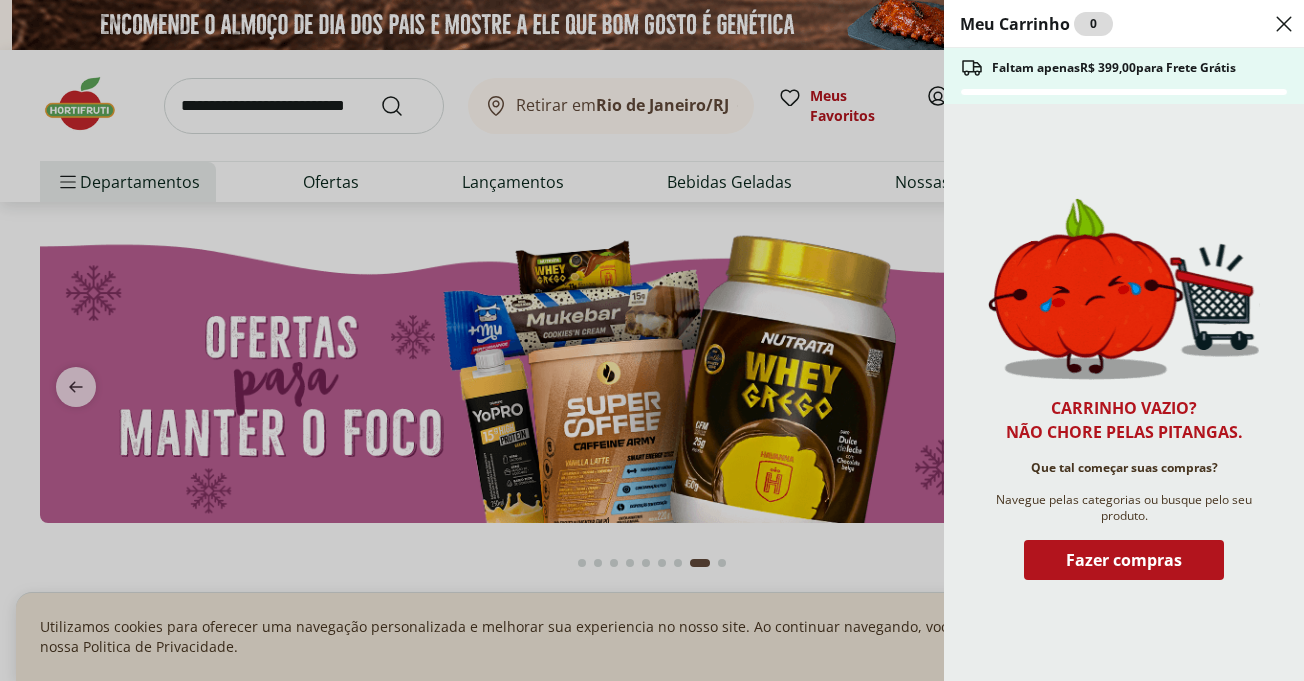 click on "Meu Carrinho 0 Faltam apenas  R$ 399,00  para Frete Grátis Carrinho vazio?   Não chore pelas pitangas. Que tal começar suas compras? Navegue pelas categorias ou busque pelo seu produto. Fazer compras" at bounding box center [652, 340] 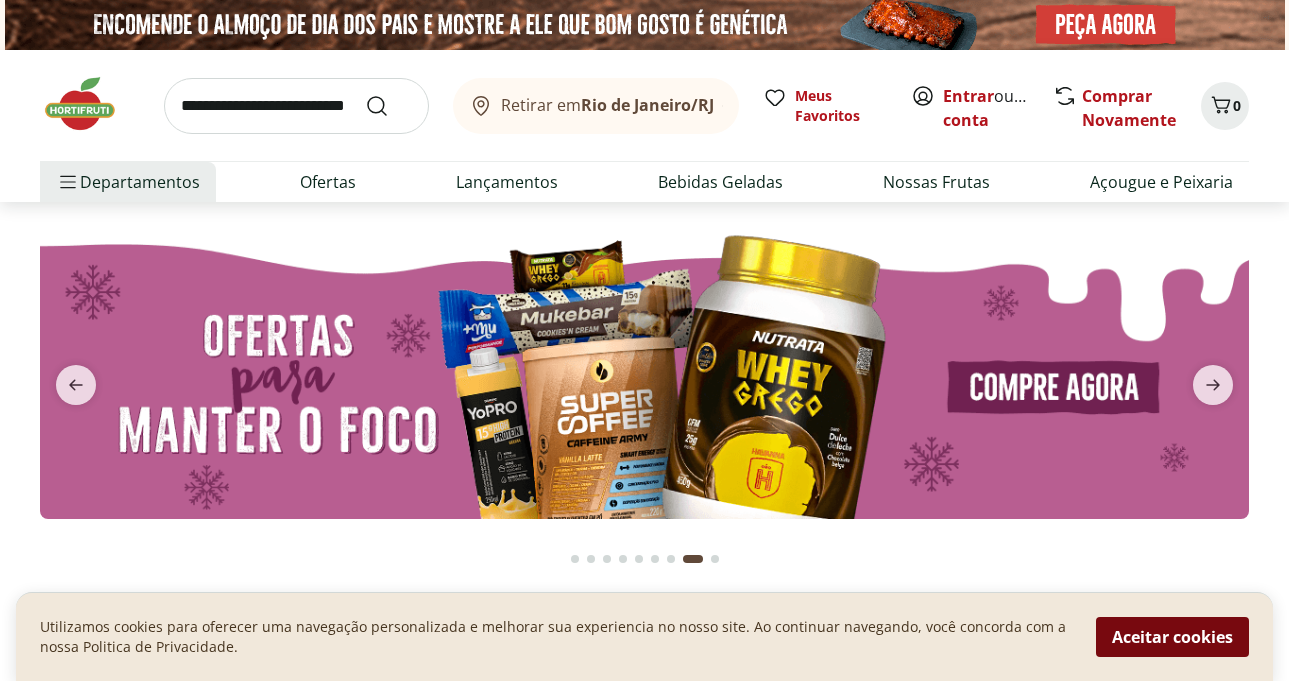 click on "Aceitar cookies" at bounding box center (1172, 637) 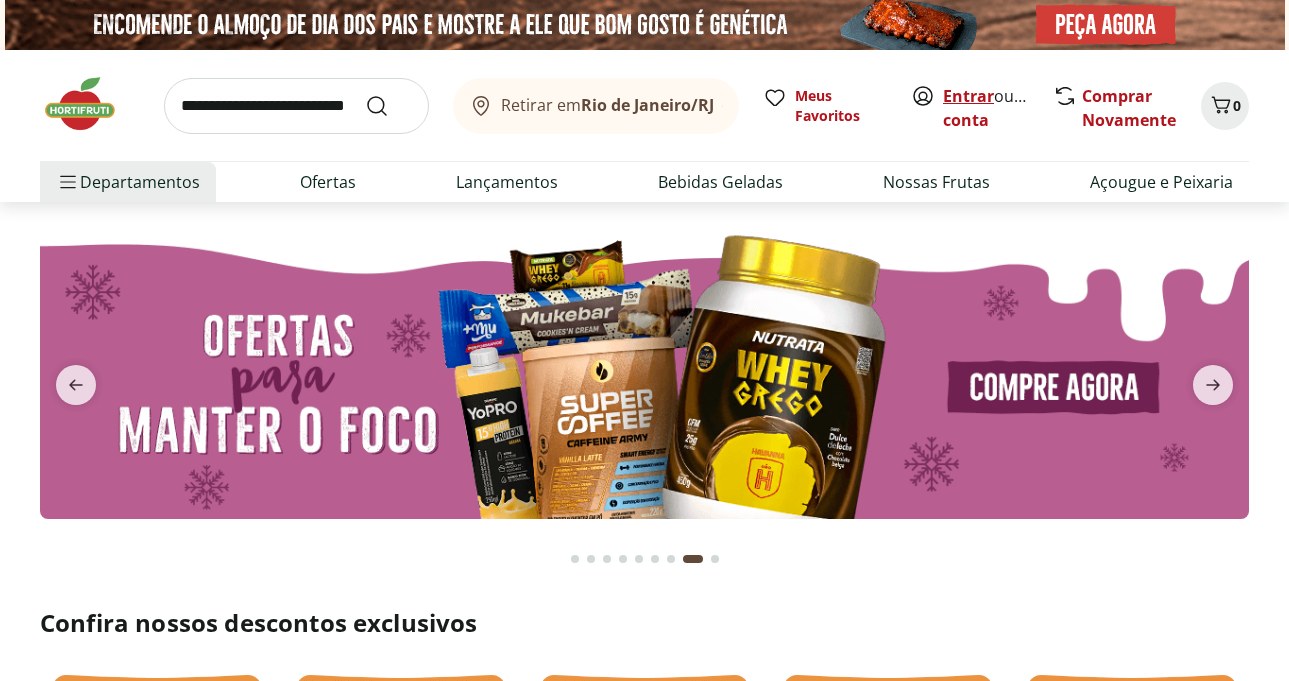 click on "Entrar" at bounding box center [968, 96] 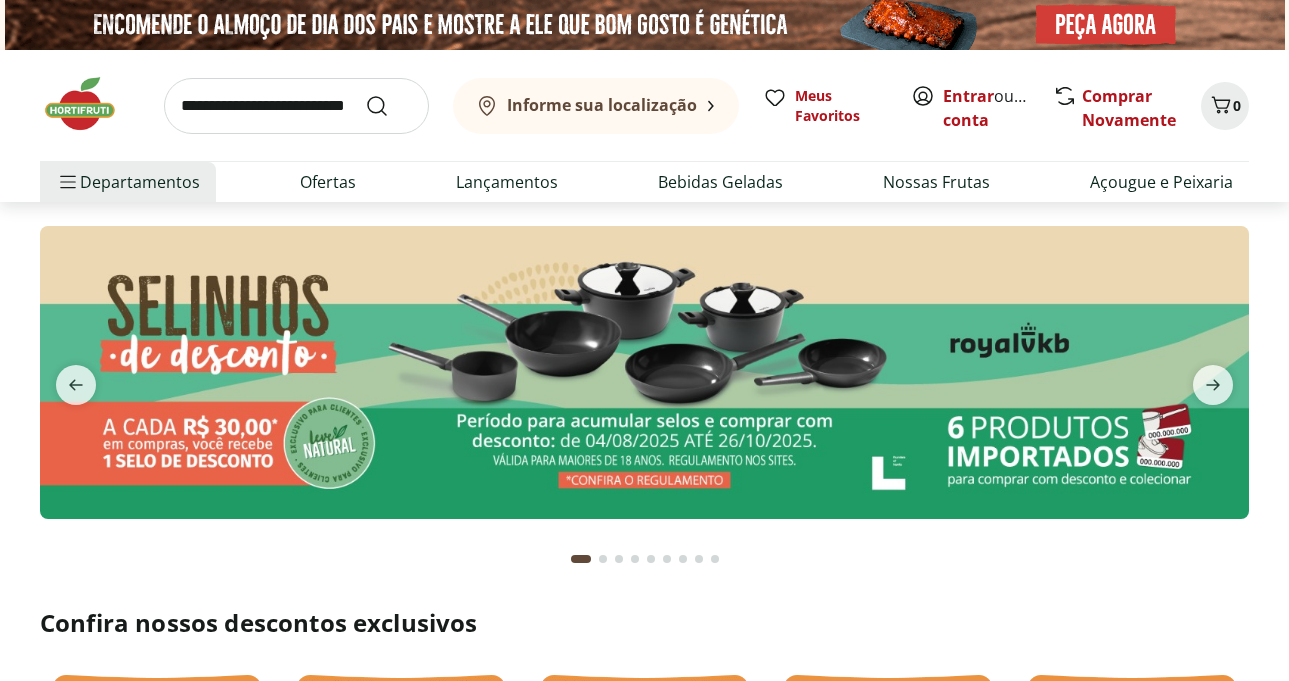 scroll, scrollTop: 0, scrollLeft: 0, axis: both 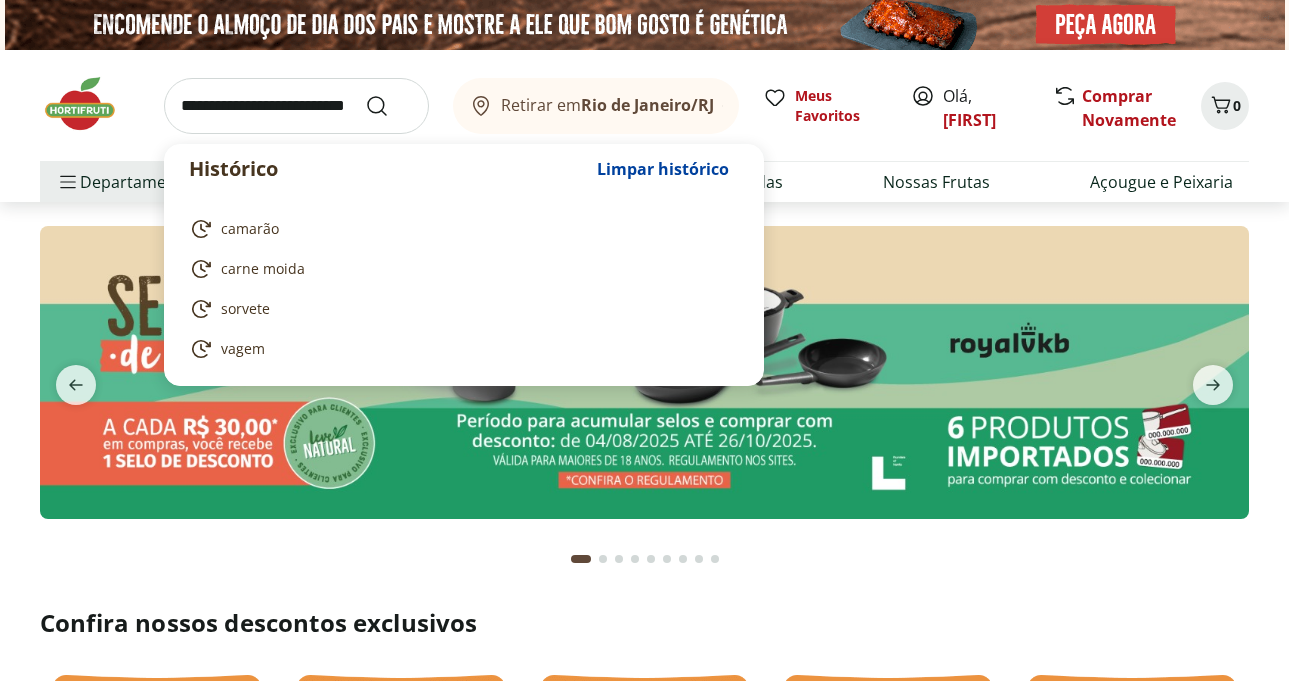 click at bounding box center (296, 106) 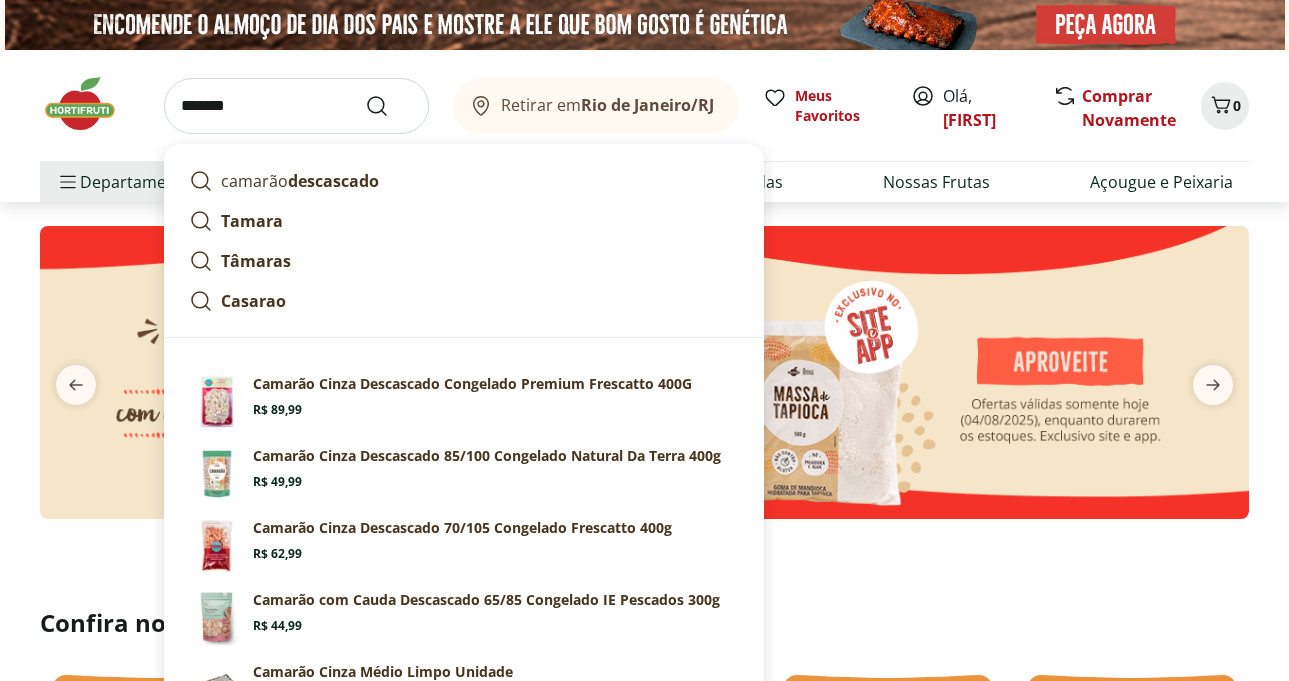 type on "*******" 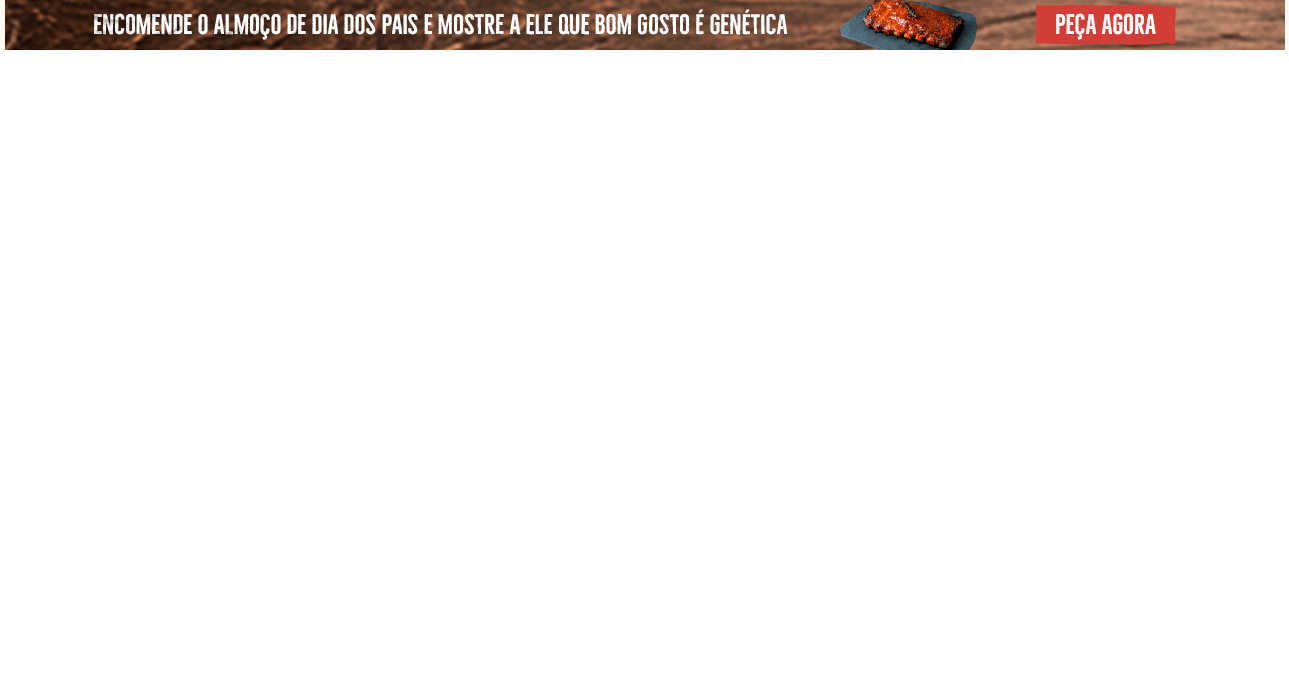 select on "**********" 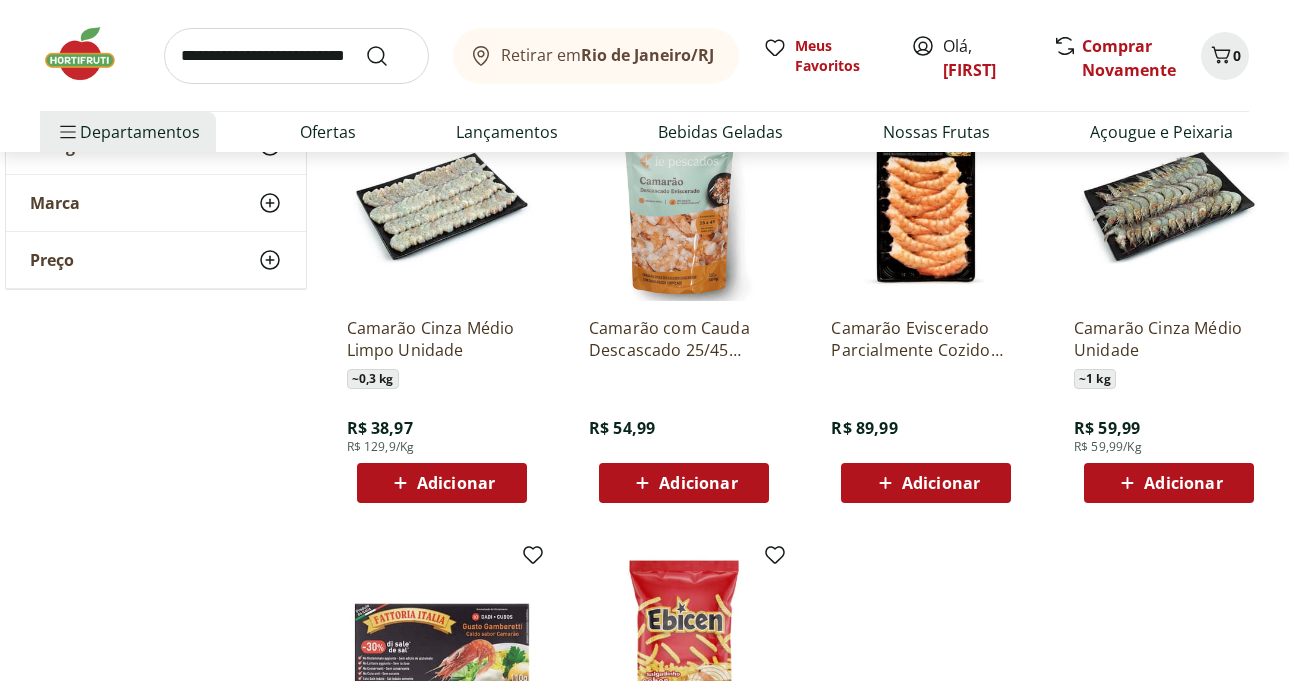 scroll, scrollTop: 200, scrollLeft: 0, axis: vertical 